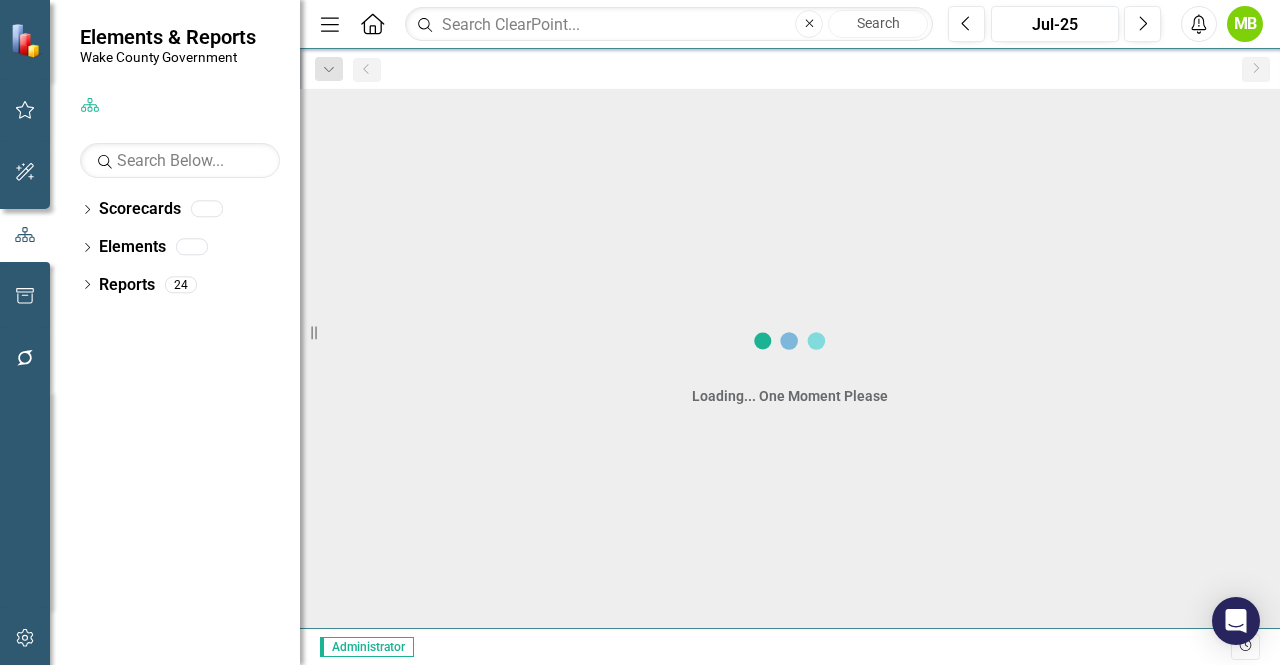 scroll, scrollTop: 0, scrollLeft: 0, axis: both 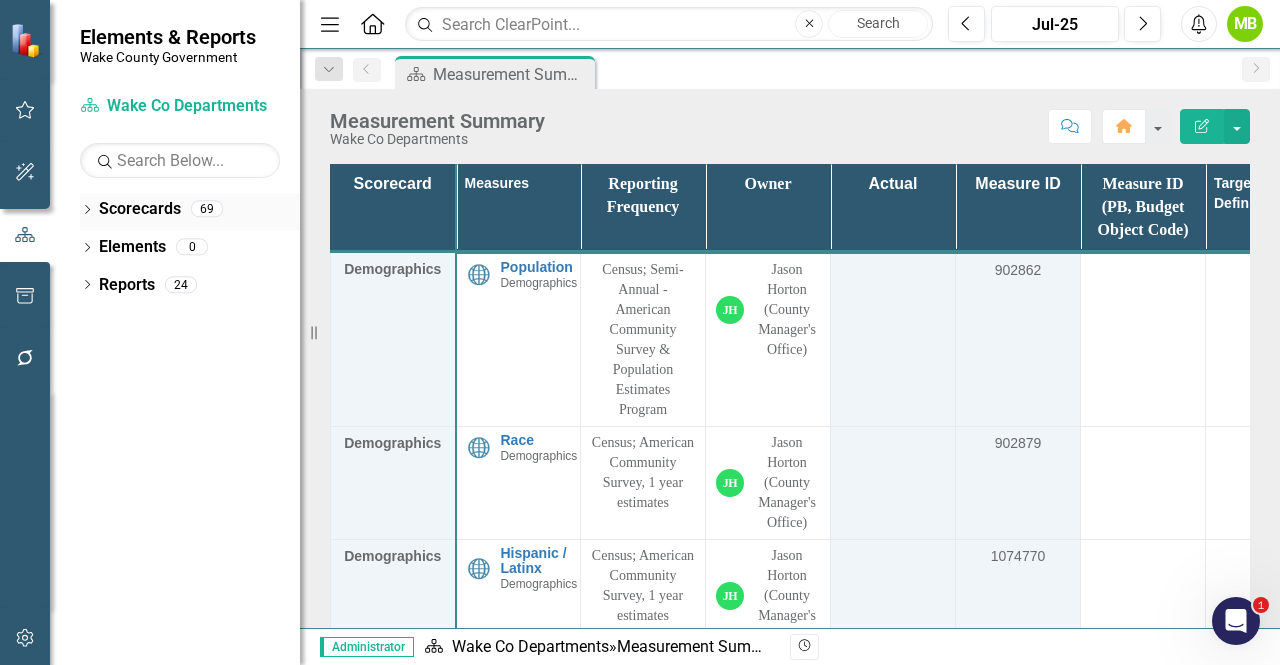 click on "Dropdown" 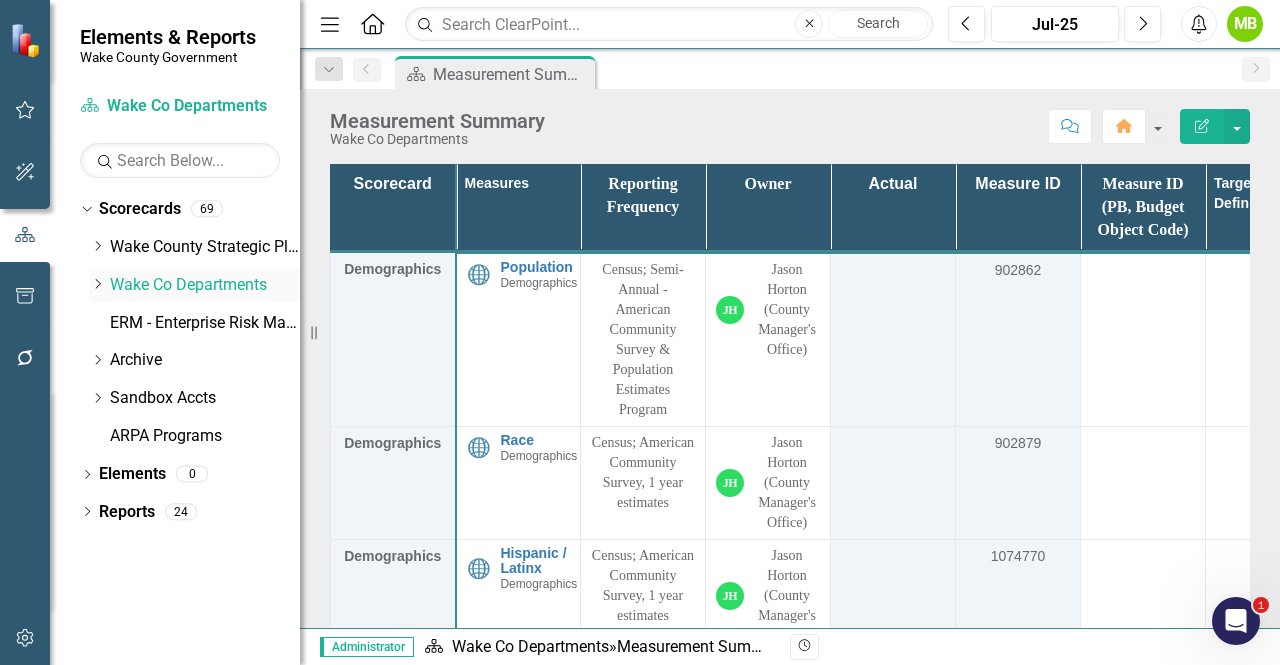 click on "Dropdown" 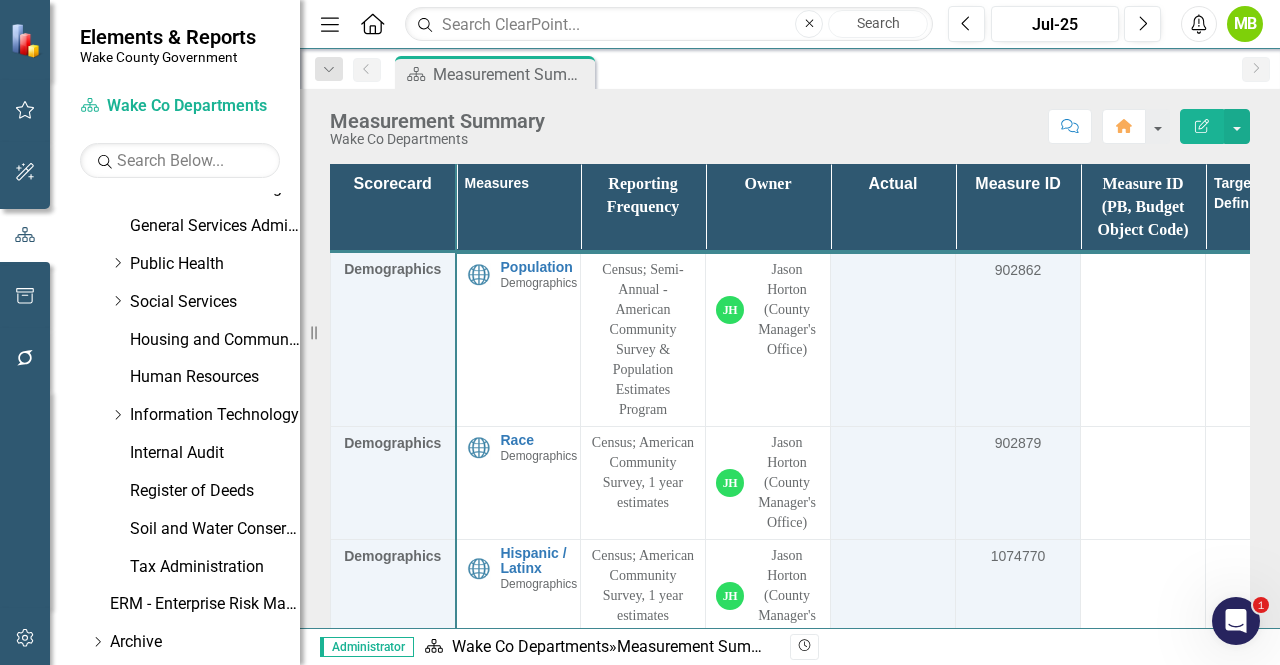 scroll, scrollTop: 786, scrollLeft: 0, axis: vertical 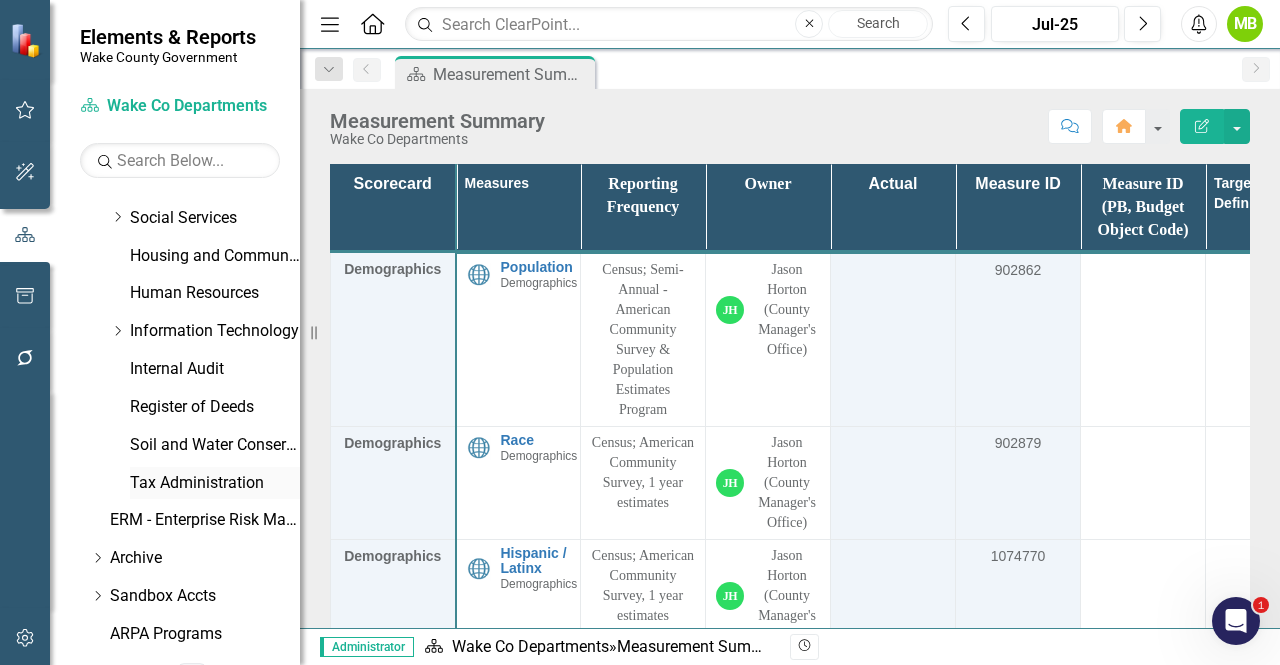 click on "Tax Administration" at bounding box center [215, 483] 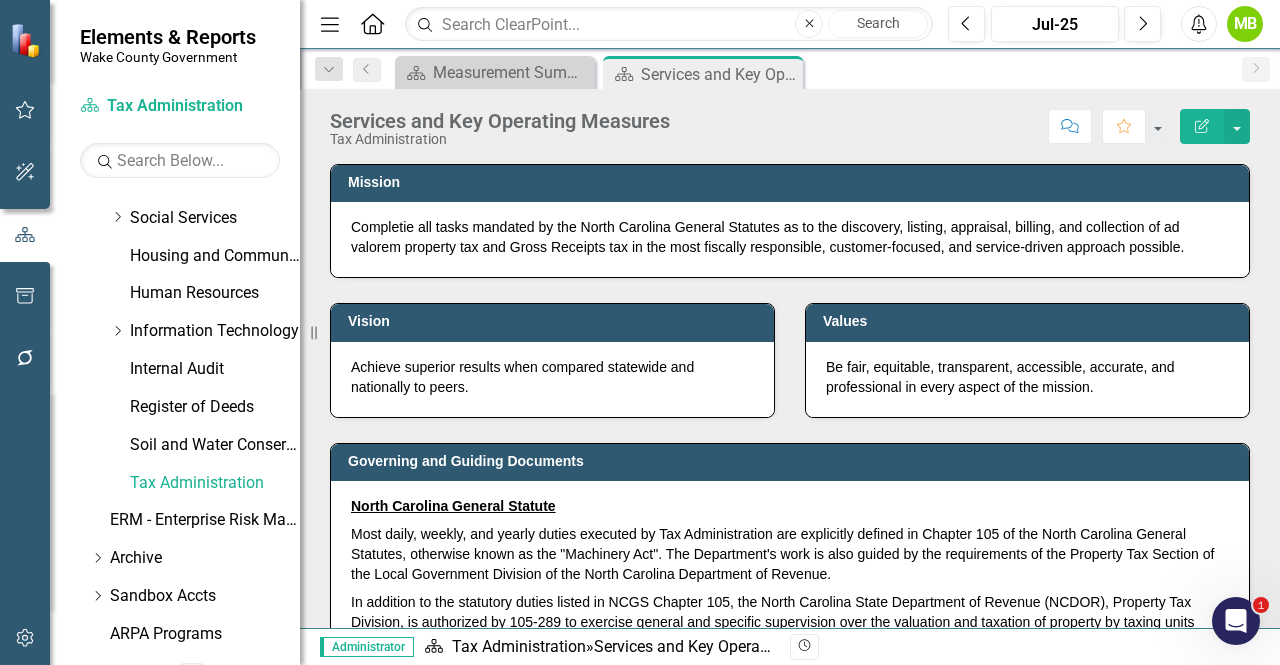 click on "Values Be fair, equitable, transparent, accessible, accurate, and professional in every aspect of the mission." at bounding box center (1027, 347) 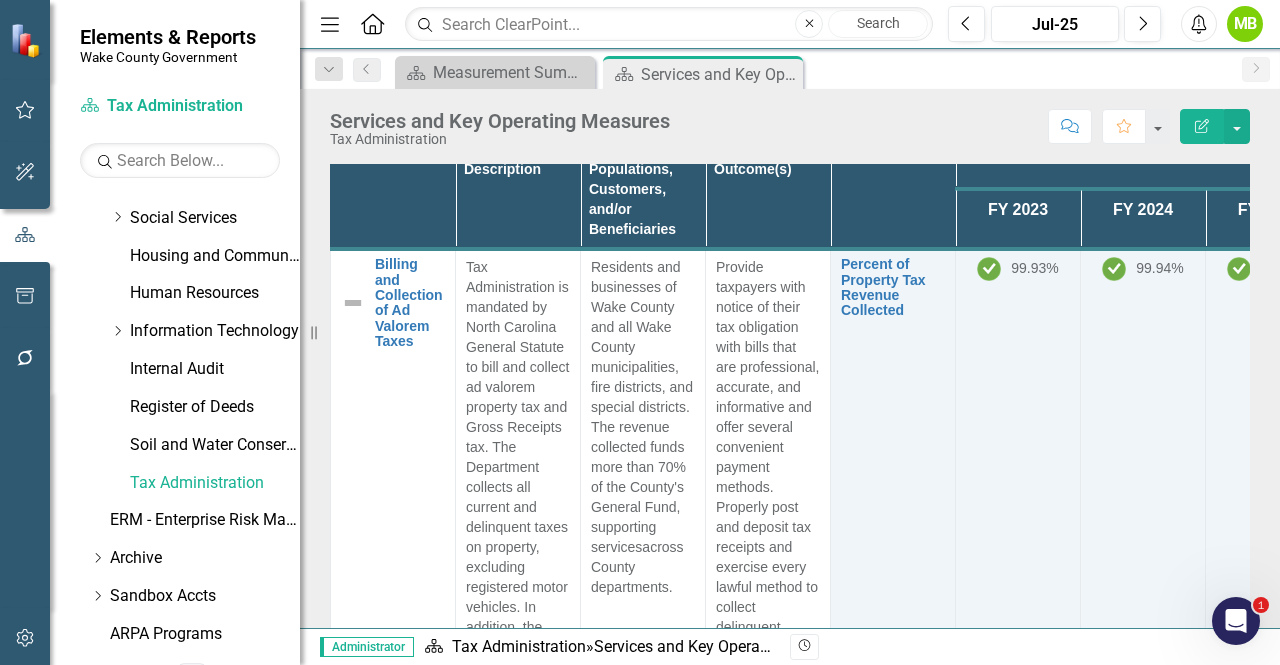 scroll, scrollTop: 920, scrollLeft: 0, axis: vertical 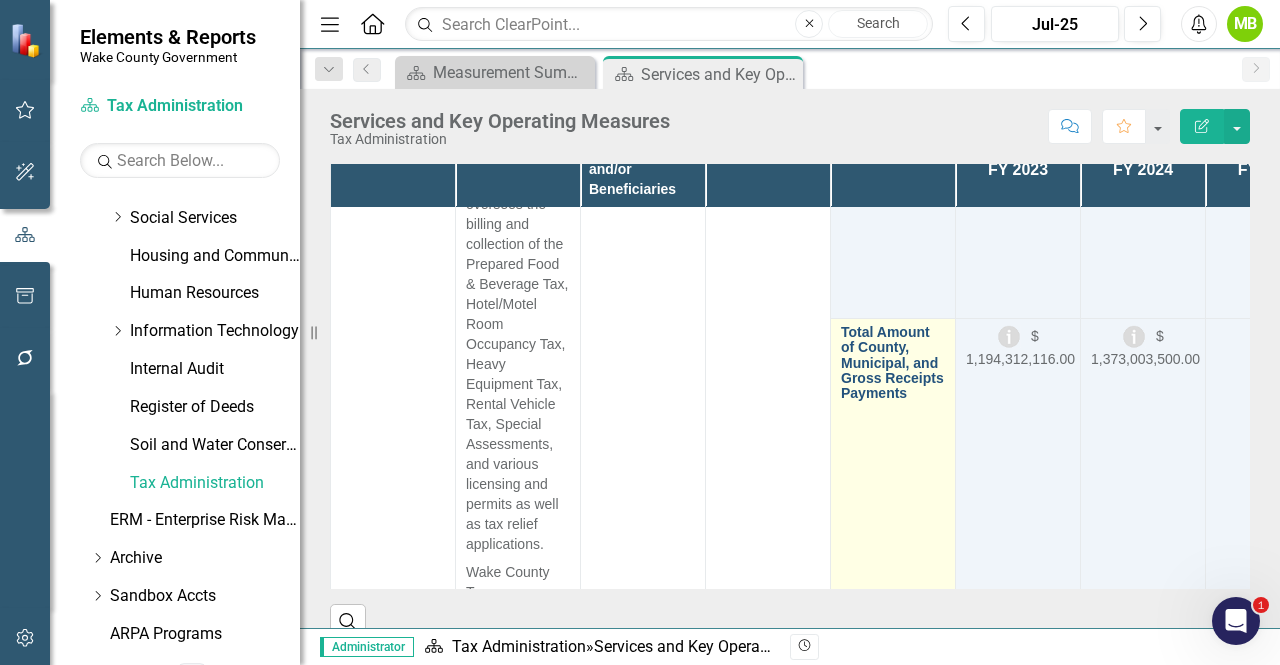 click on "Total Amount of County, Municipal, and Gross Receipts Payments" at bounding box center [893, 363] 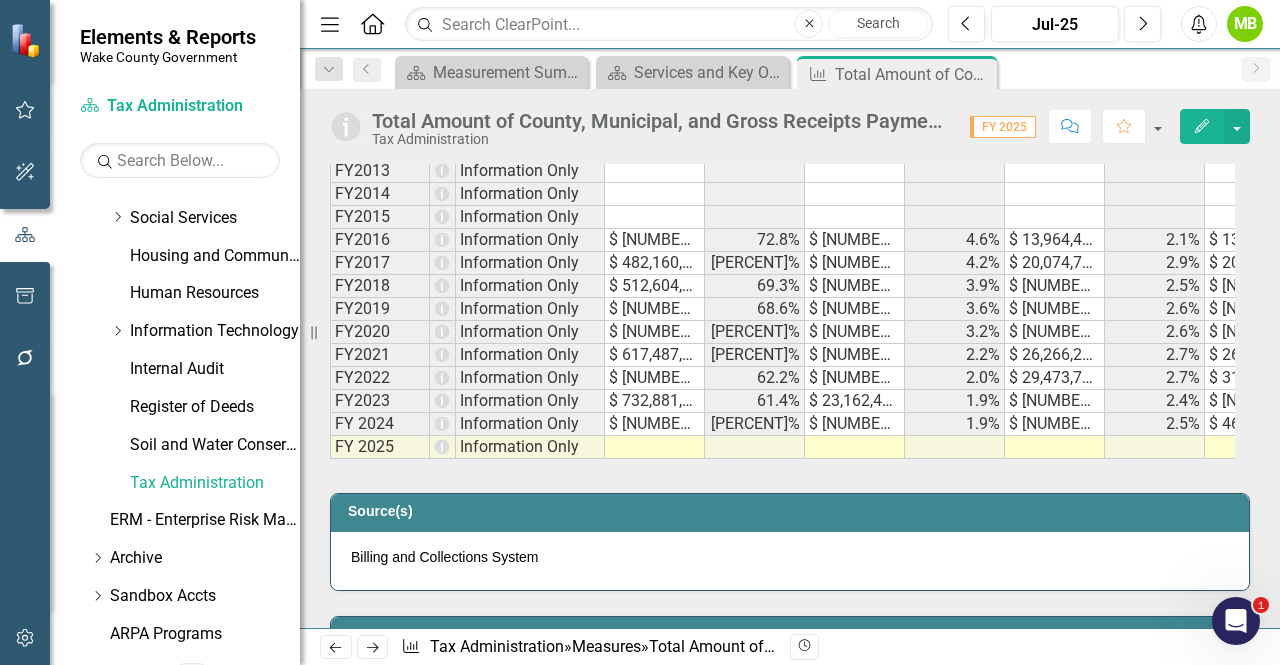 scroll, scrollTop: 1431, scrollLeft: 0, axis: vertical 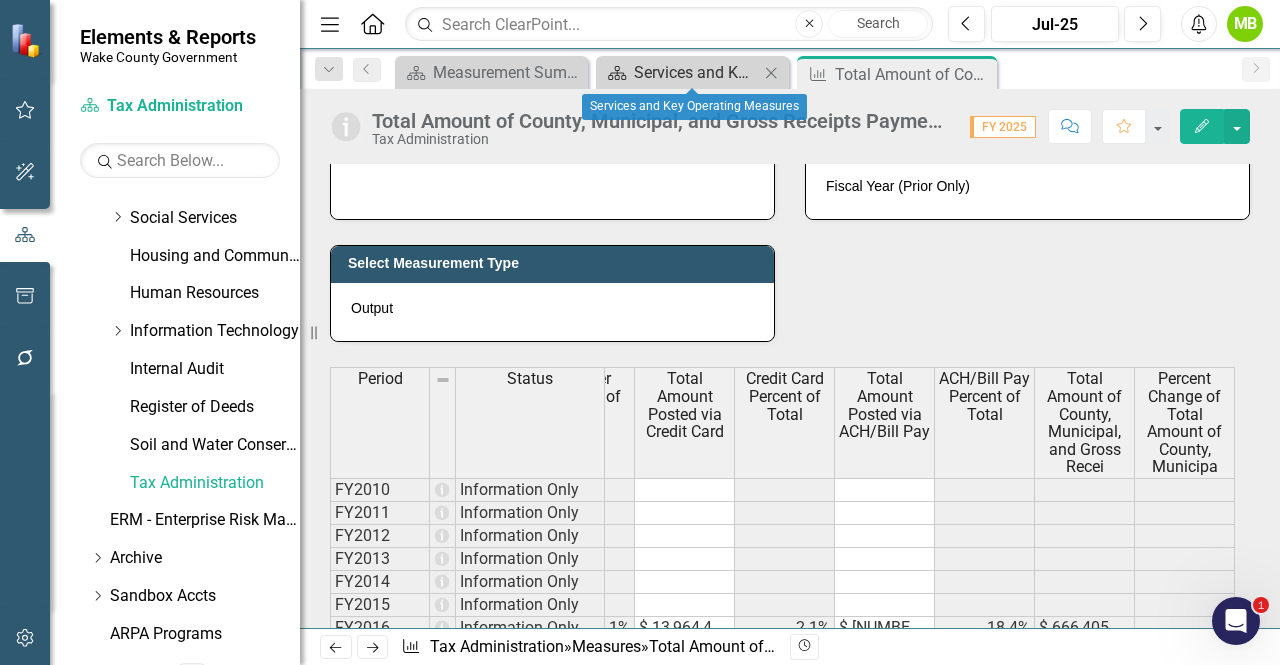 click on "Services and Key Operating Measures" at bounding box center (696, 72) 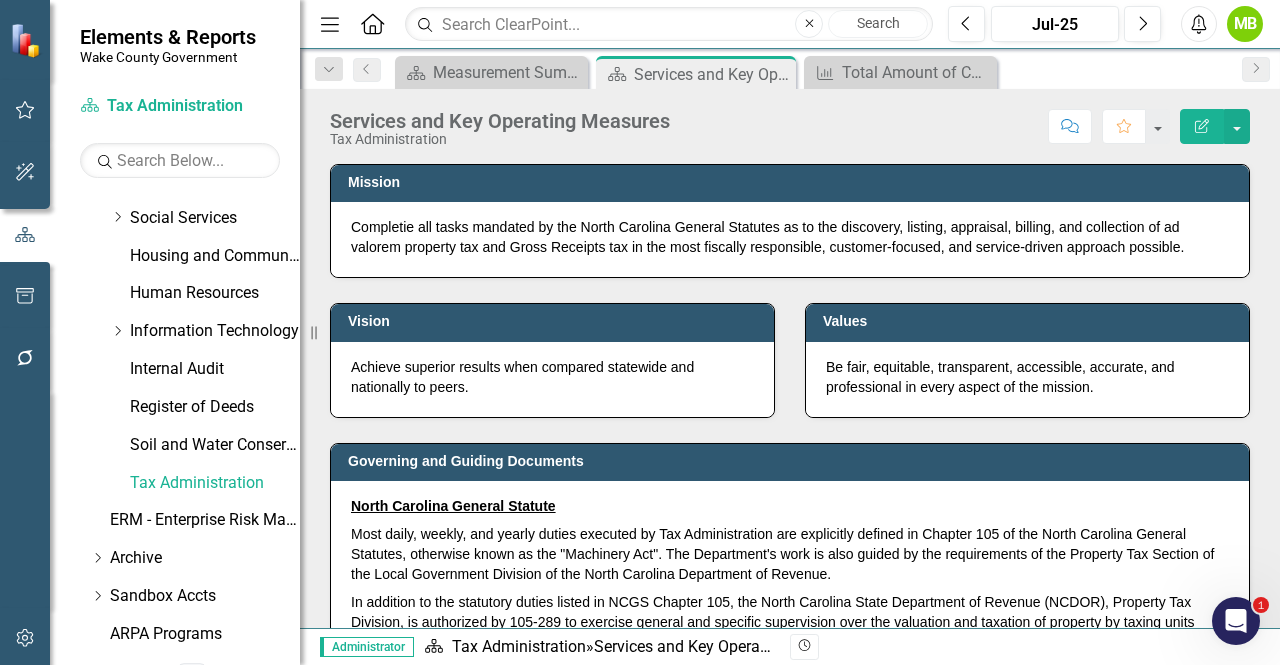 scroll, scrollTop: 852, scrollLeft: 0, axis: vertical 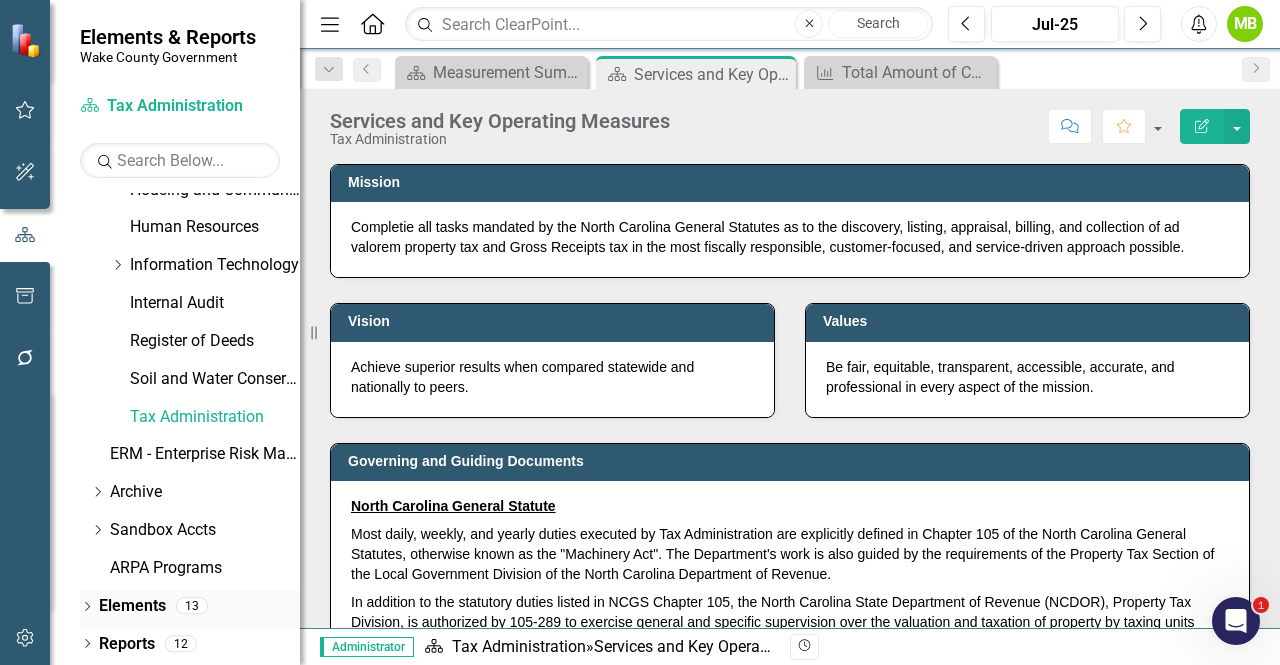 click on "Dropdown" 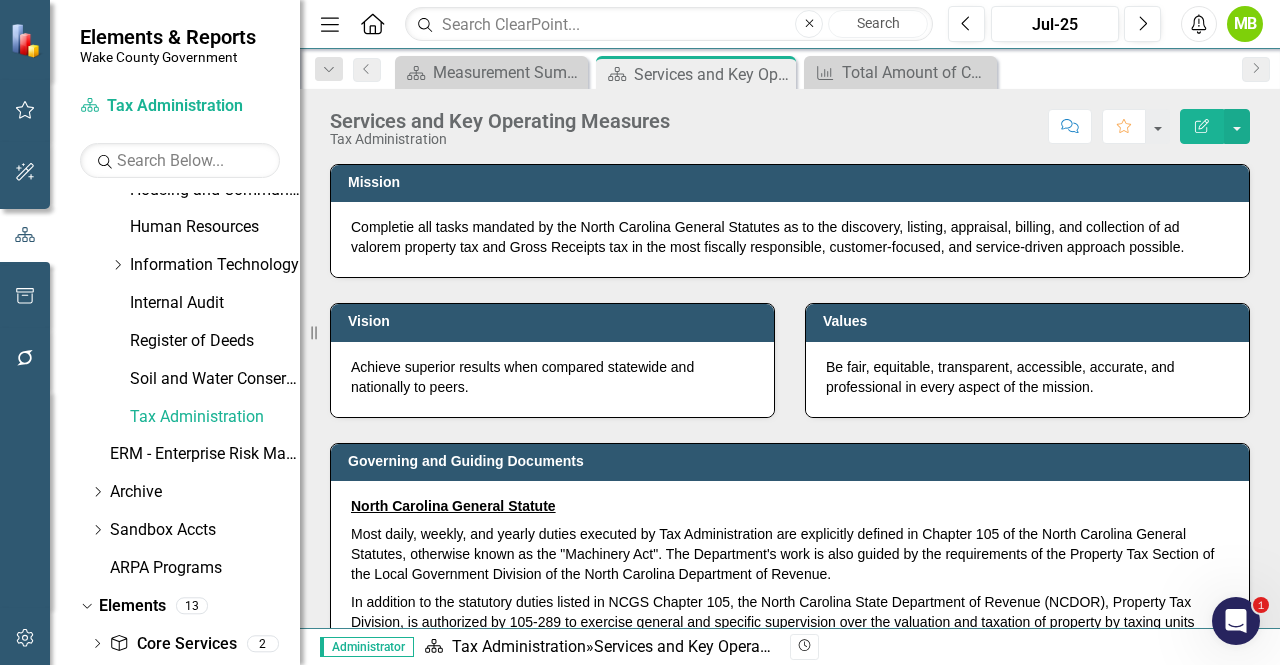 scroll, scrollTop: 965, scrollLeft: 0, axis: vertical 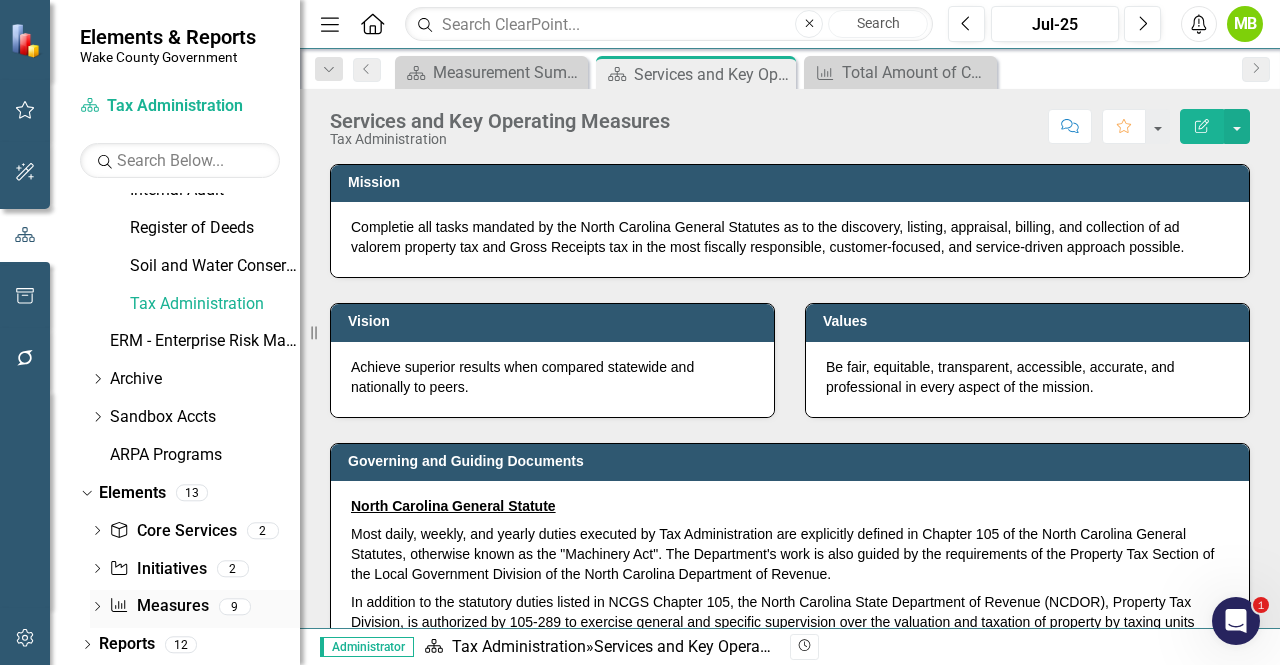 click on "Measure Measures" at bounding box center (158, 606) 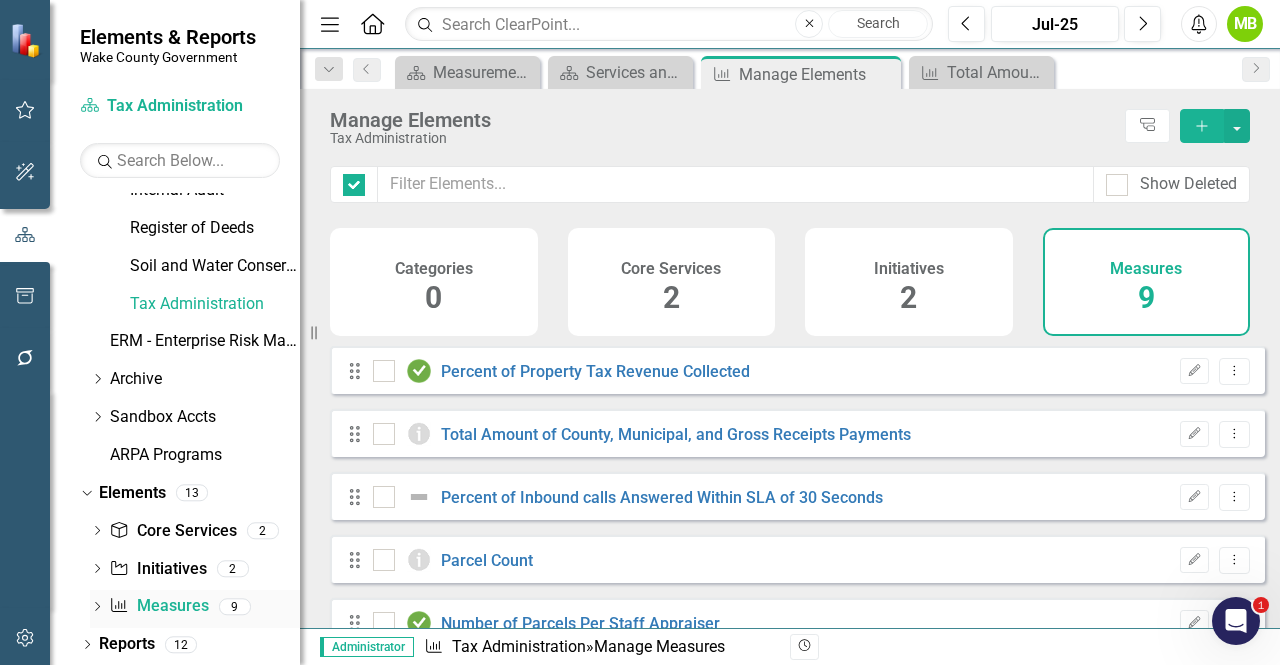 checkbox on "false" 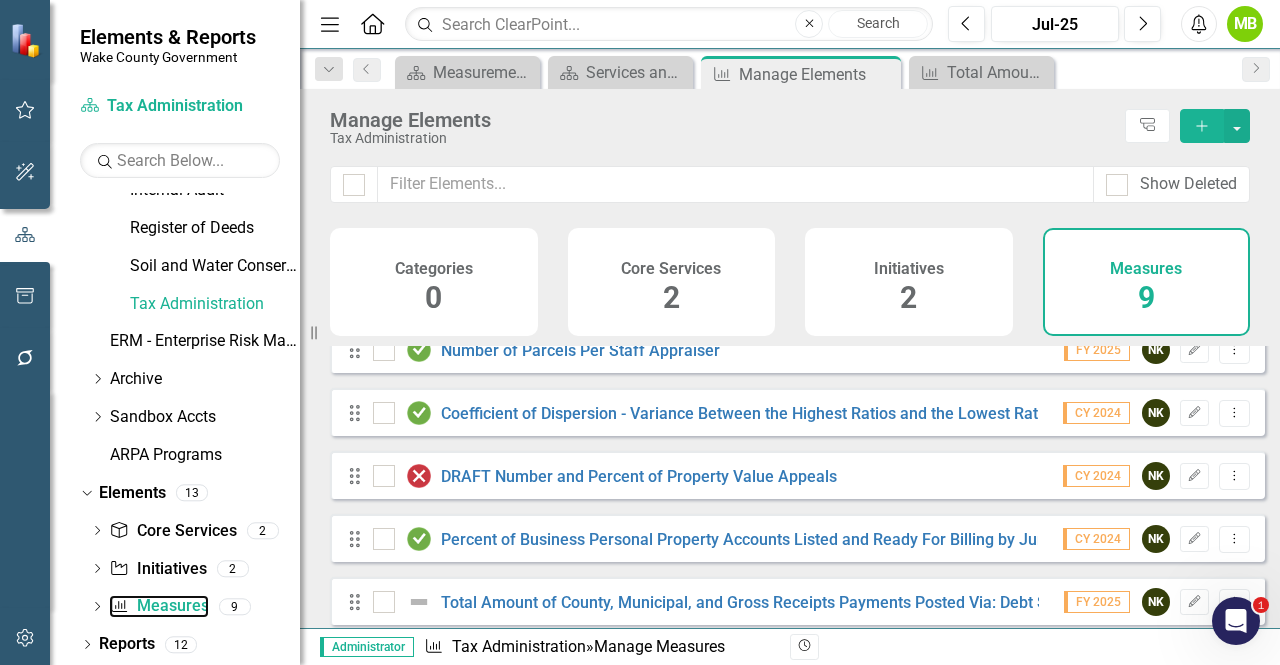 scroll, scrollTop: 298, scrollLeft: 0, axis: vertical 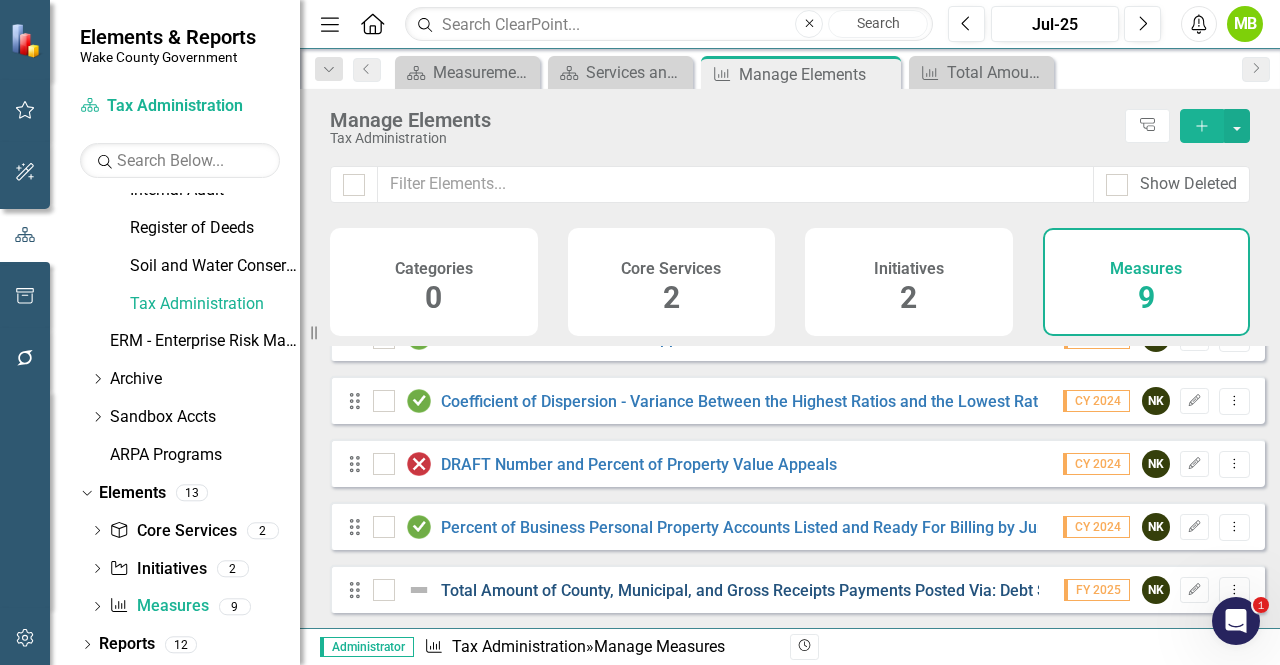 click on "Total Amount of County, Municipal, and Gross Receipts Payments Posted Via: Debt Set Off" at bounding box center [764, 590] 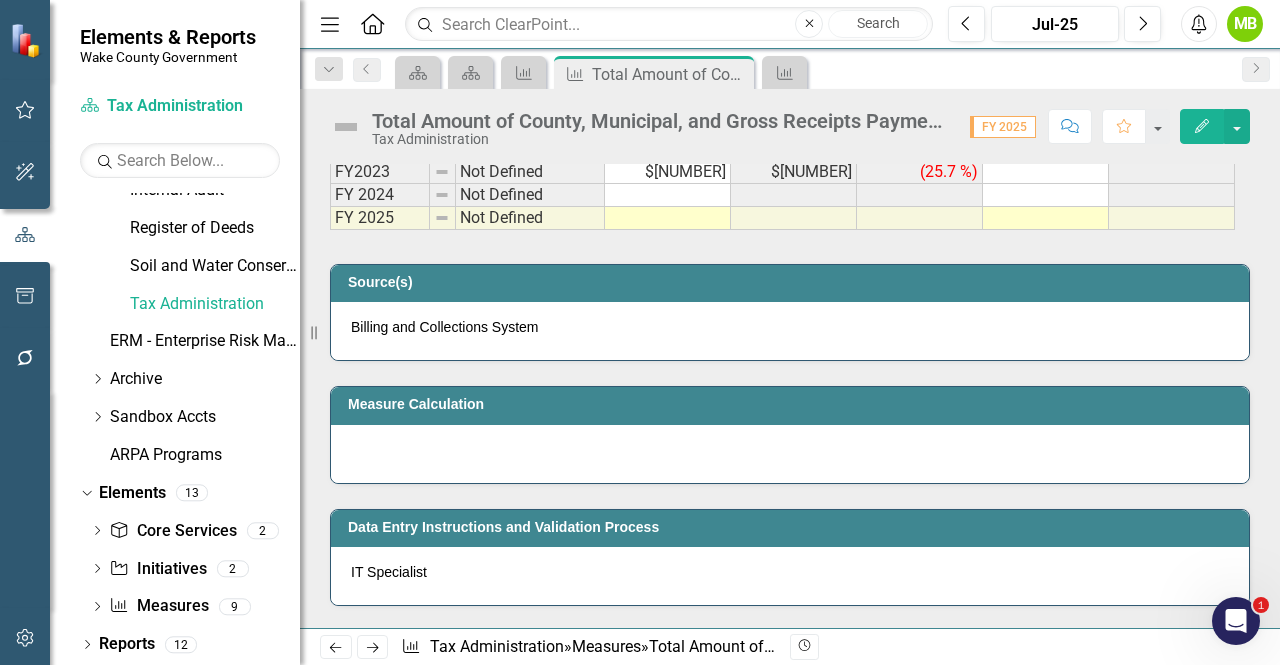 scroll, scrollTop: 0, scrollLeft: 0, axis: both 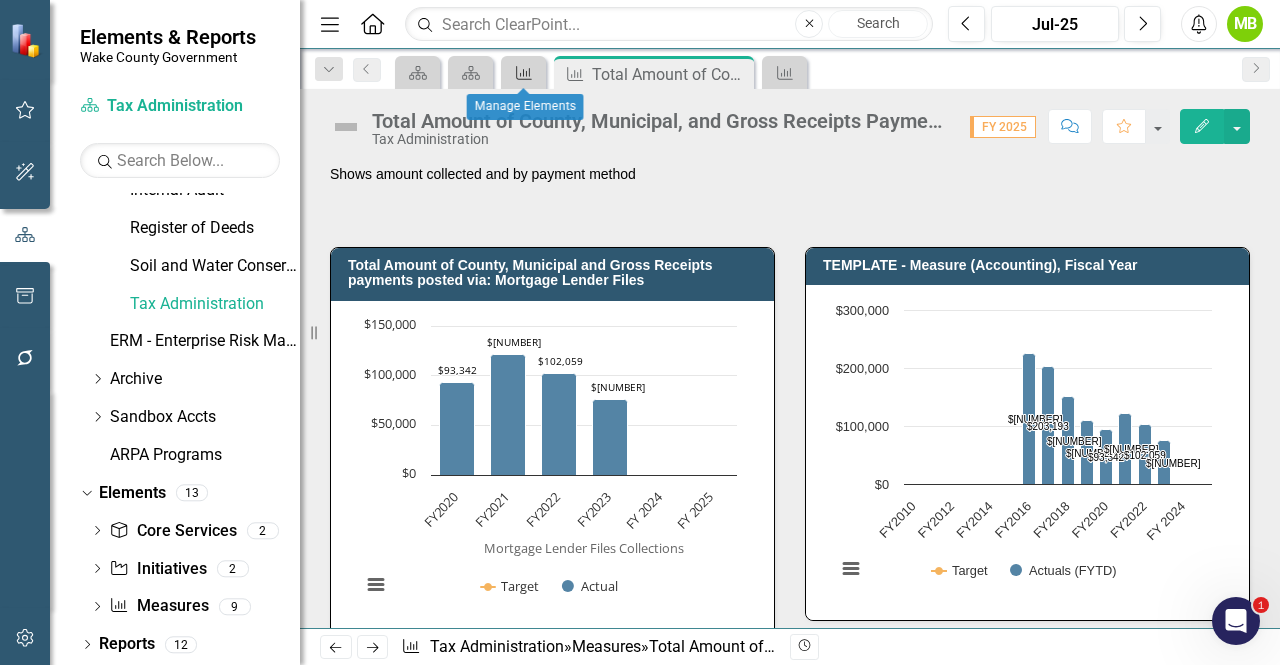 click on "Measure" at bounding box center [520, 72] 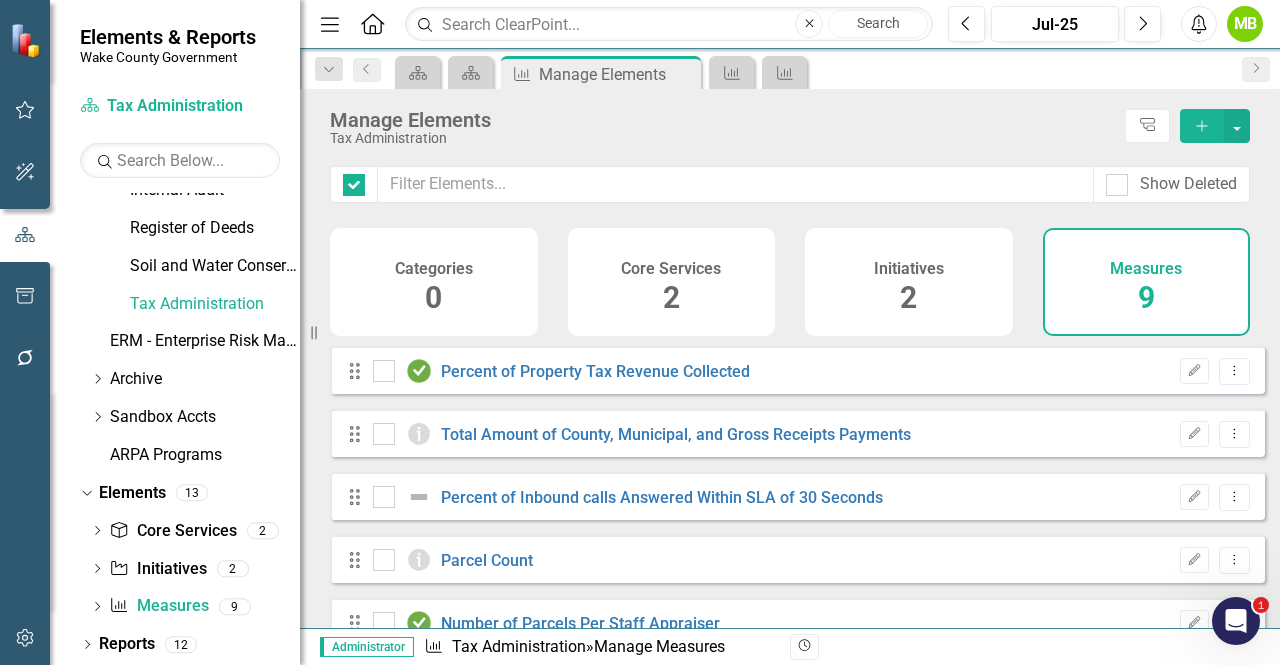 checkbox on "false" 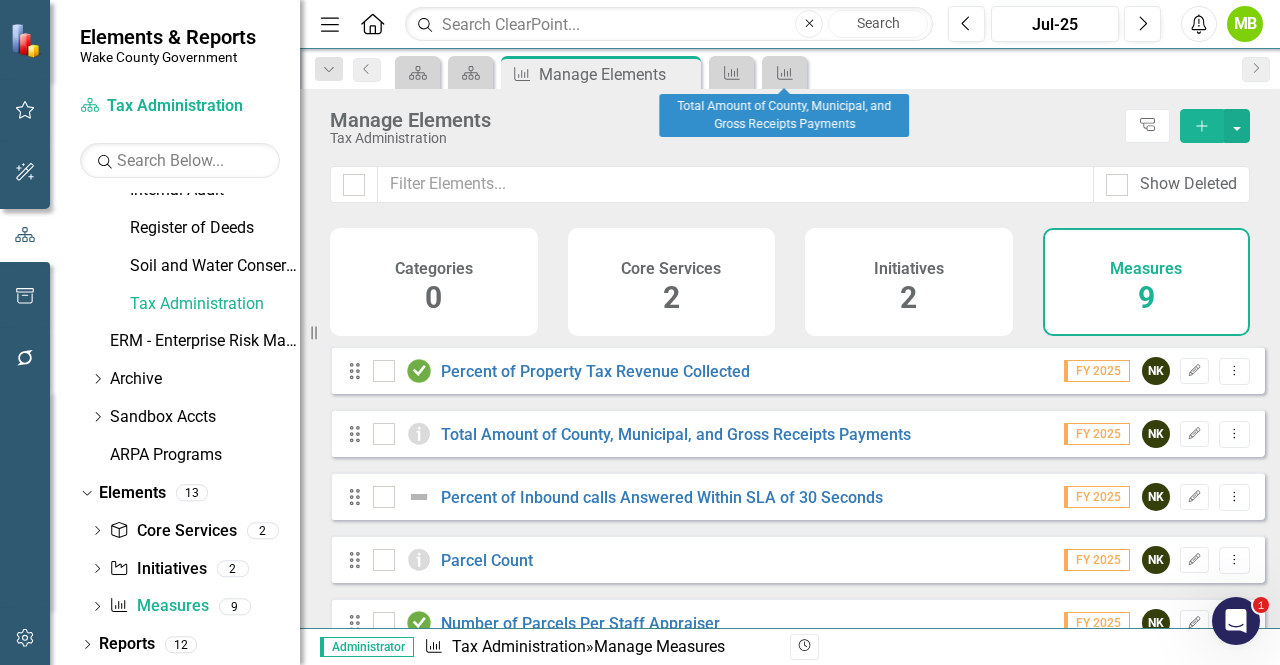 click on "Measure" at bounding box center (784, 72) 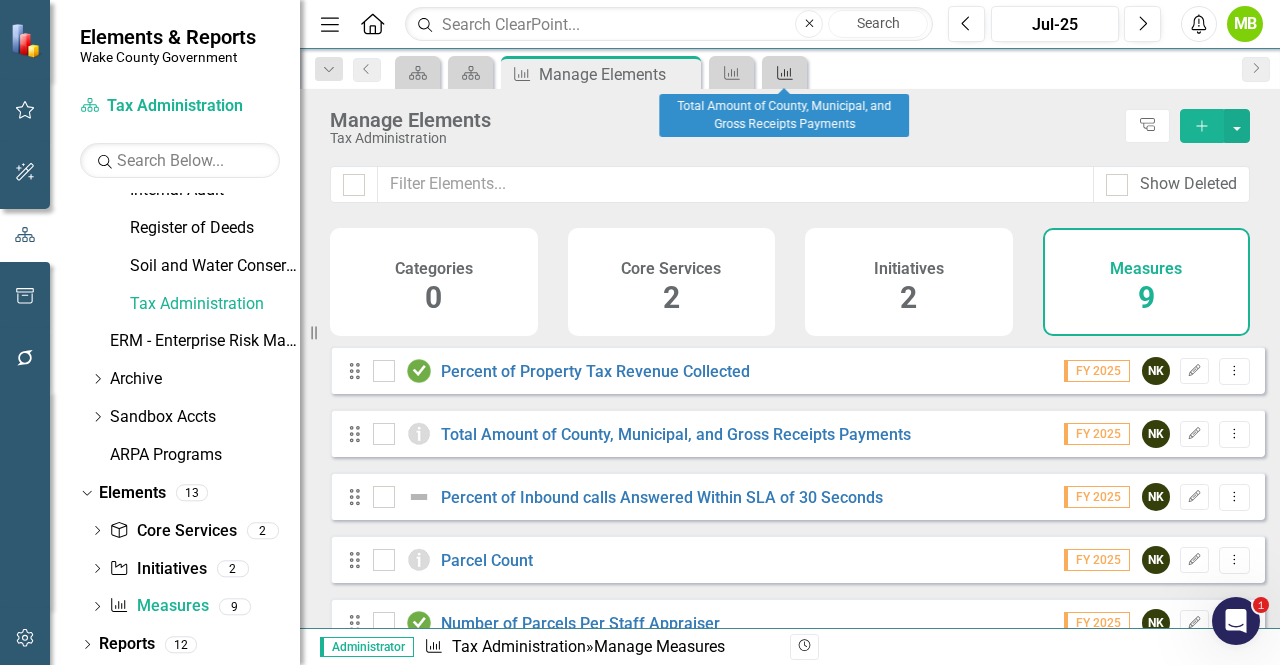 click on "Measure" 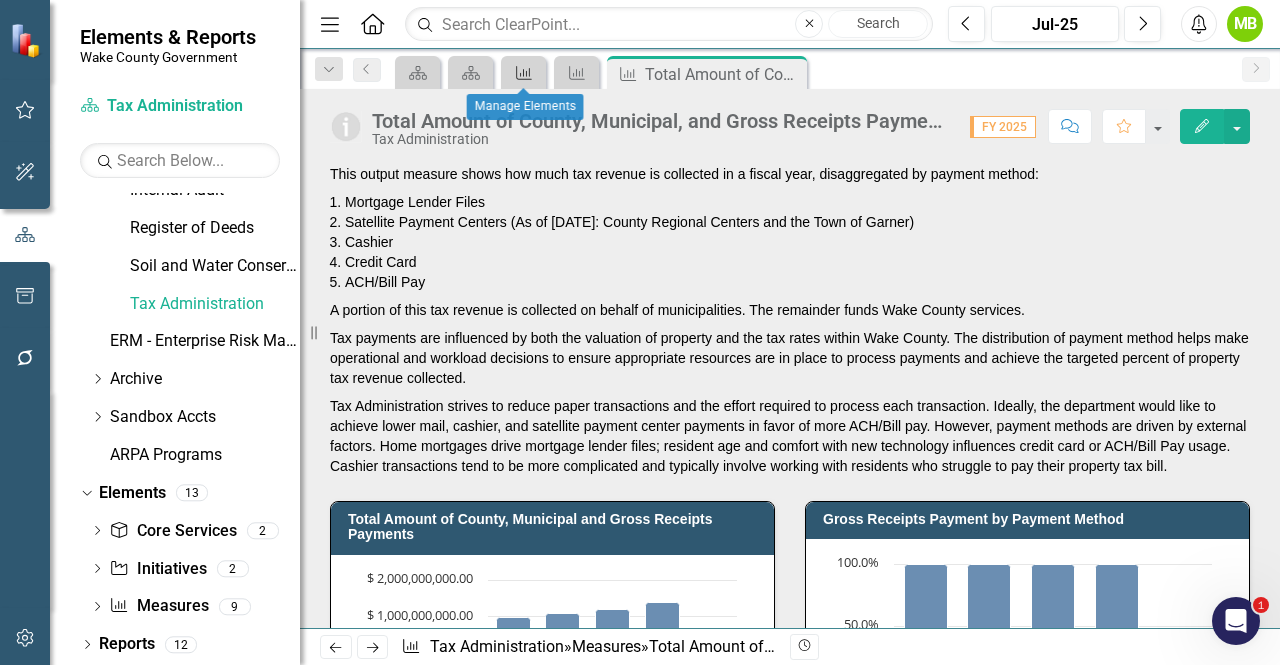 click on "Measure" 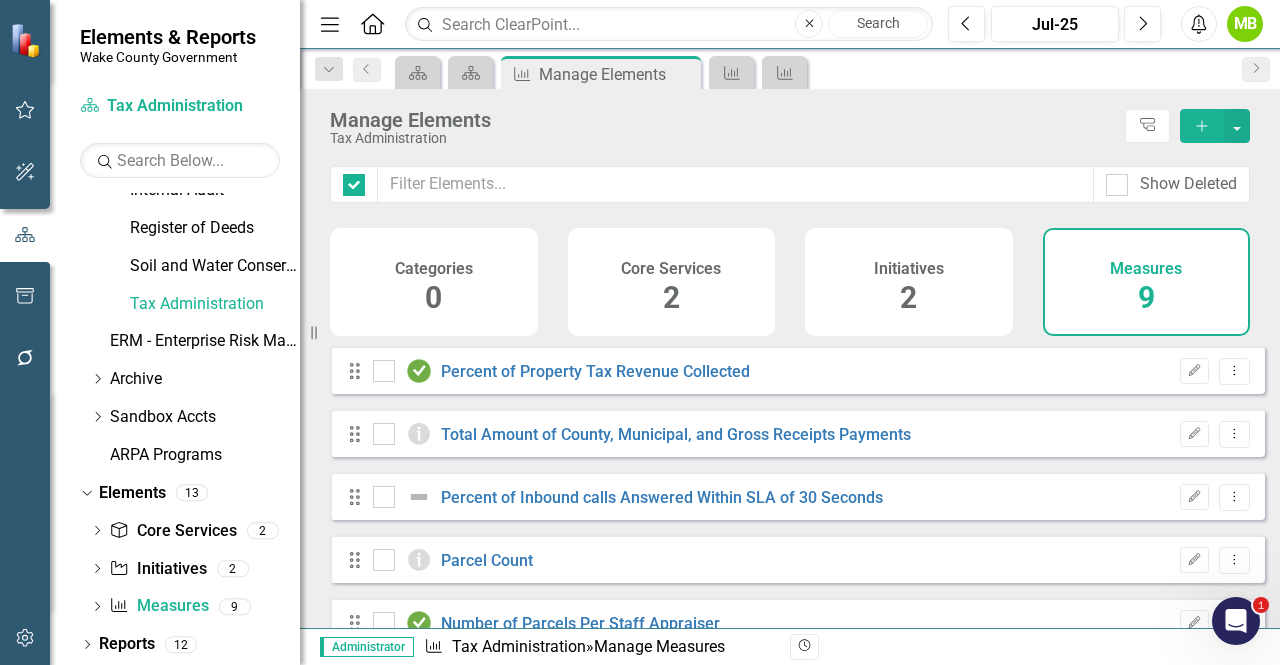 checkbox on "false" 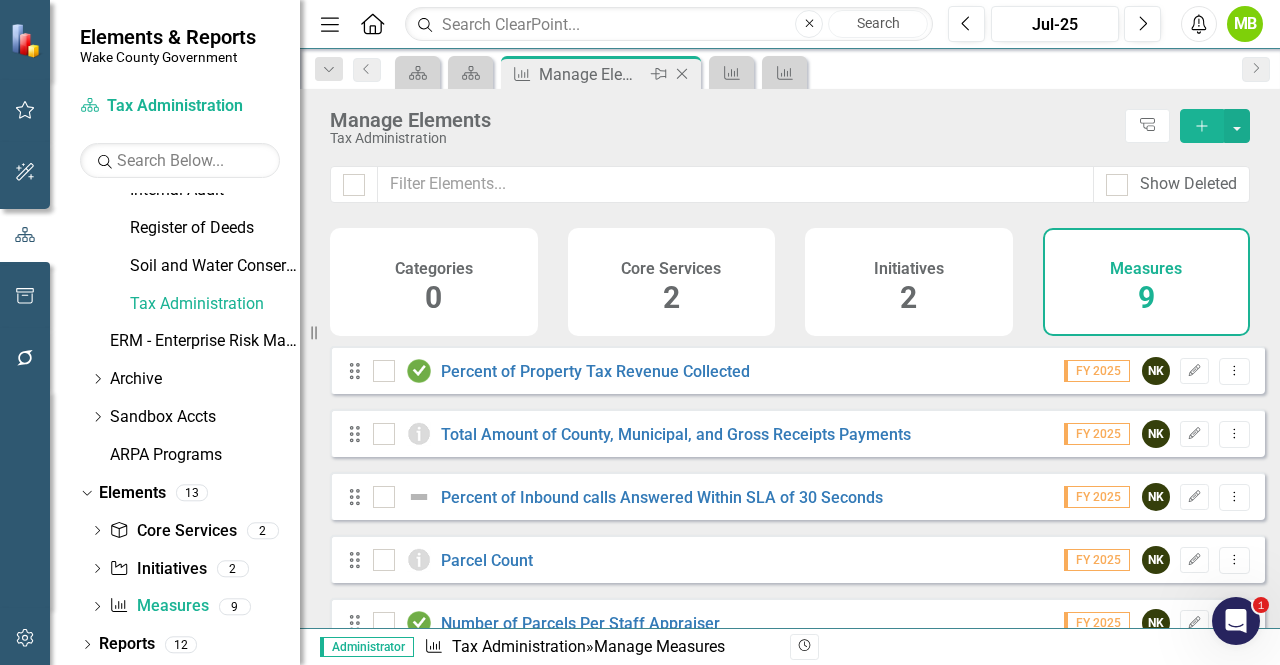 click 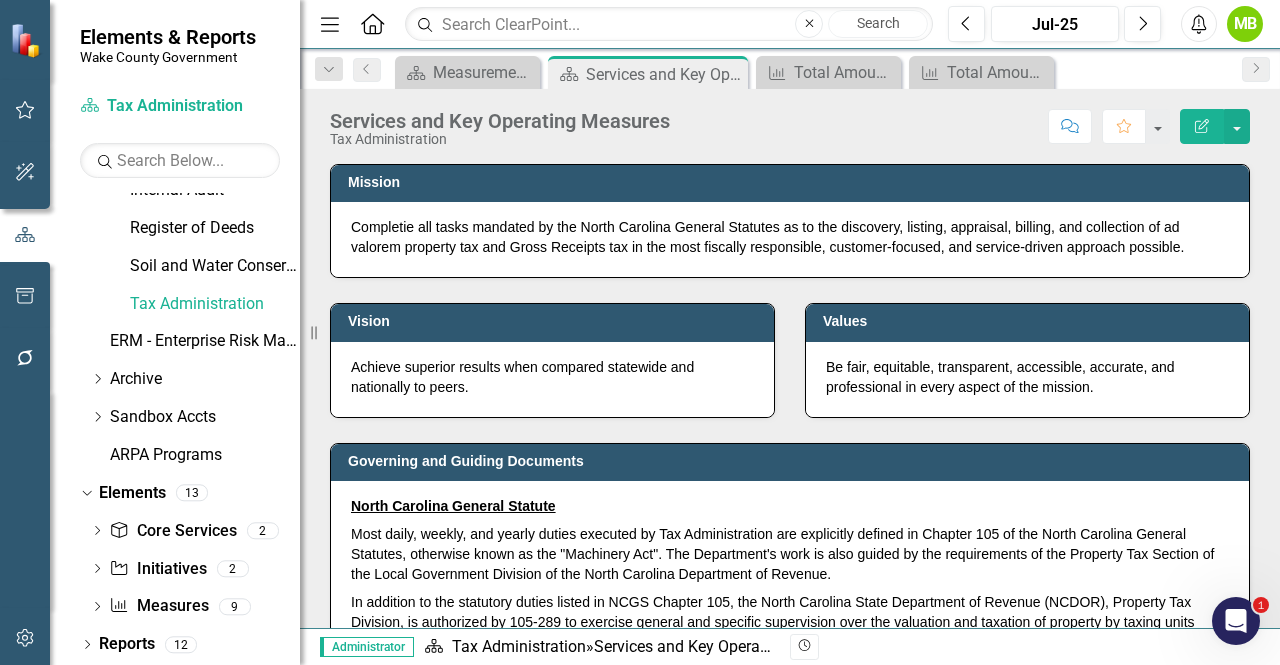 click on "Vision Achieve superior results when compared statewide and nationally to peers." at bounding box center (552, 347) 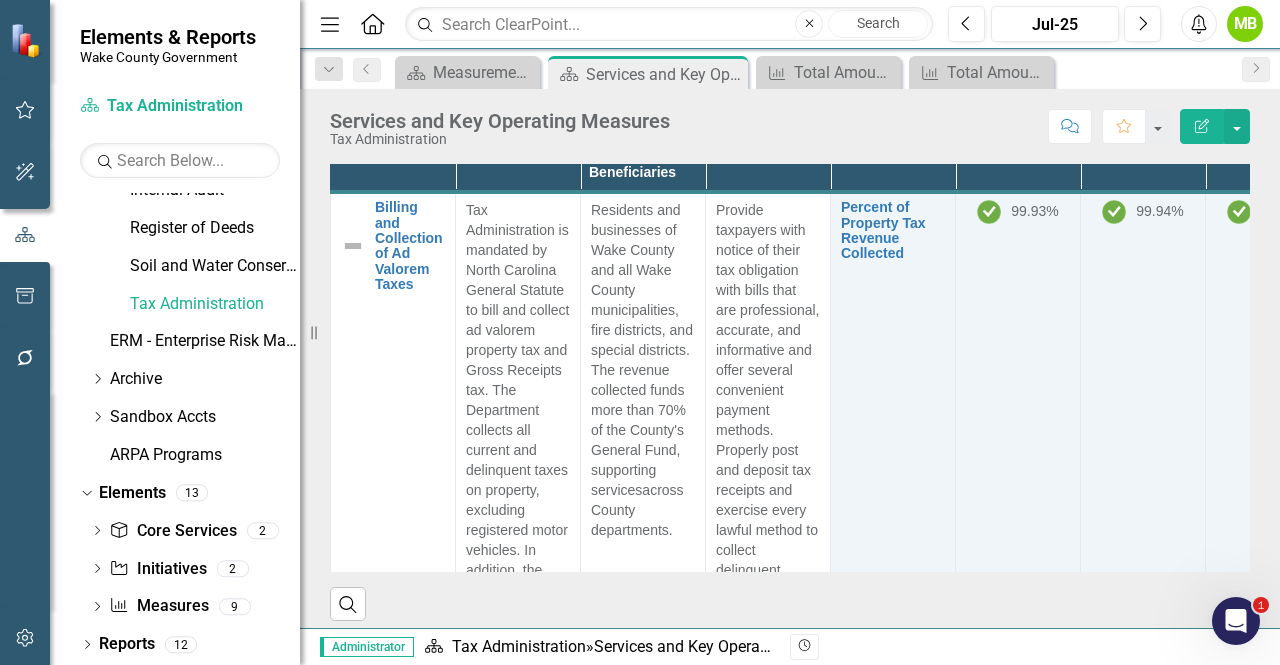 scroll, scrollTop: 946, scrollLeft: 0, axis: vertical 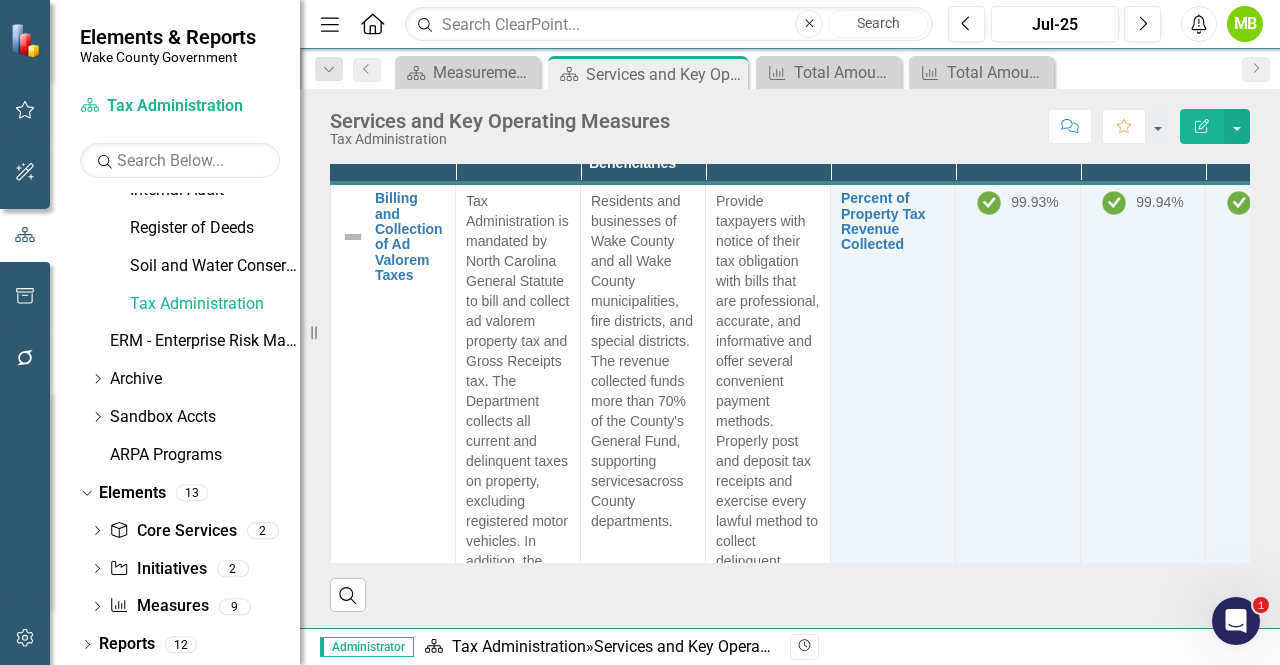 click on "99.94%" at bounding box center [1143, 449] 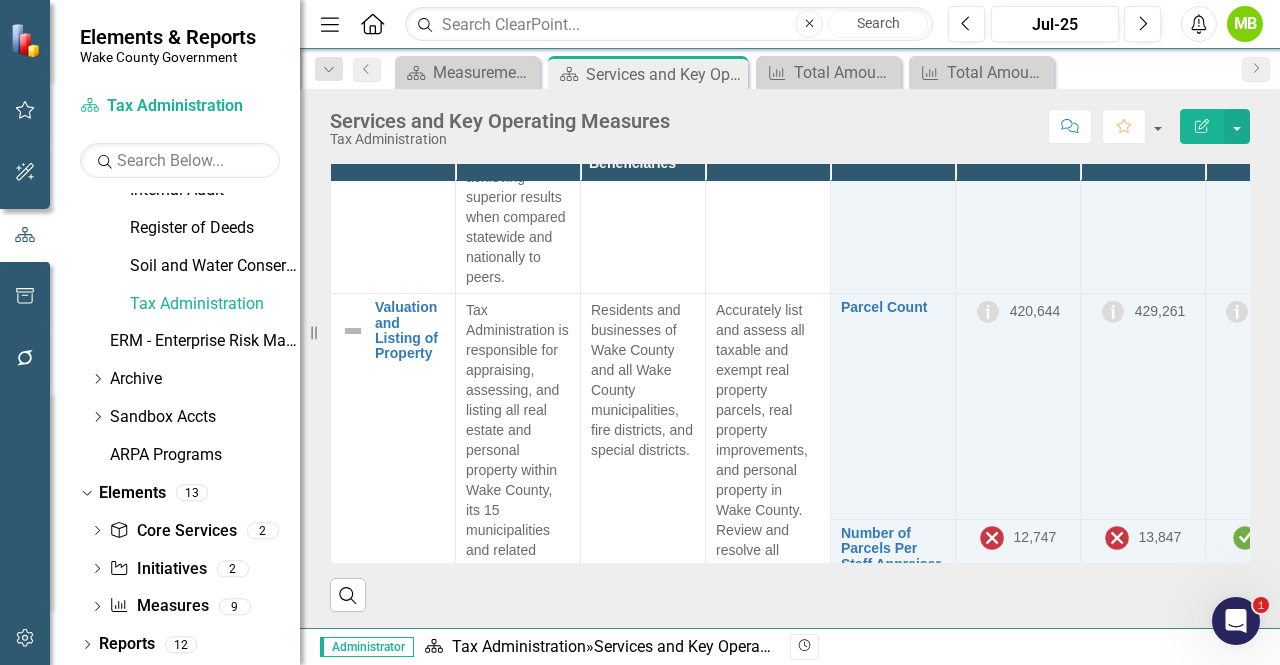 scroll, scrollTop: 1720, scrollLeft: 0, axis: vertical 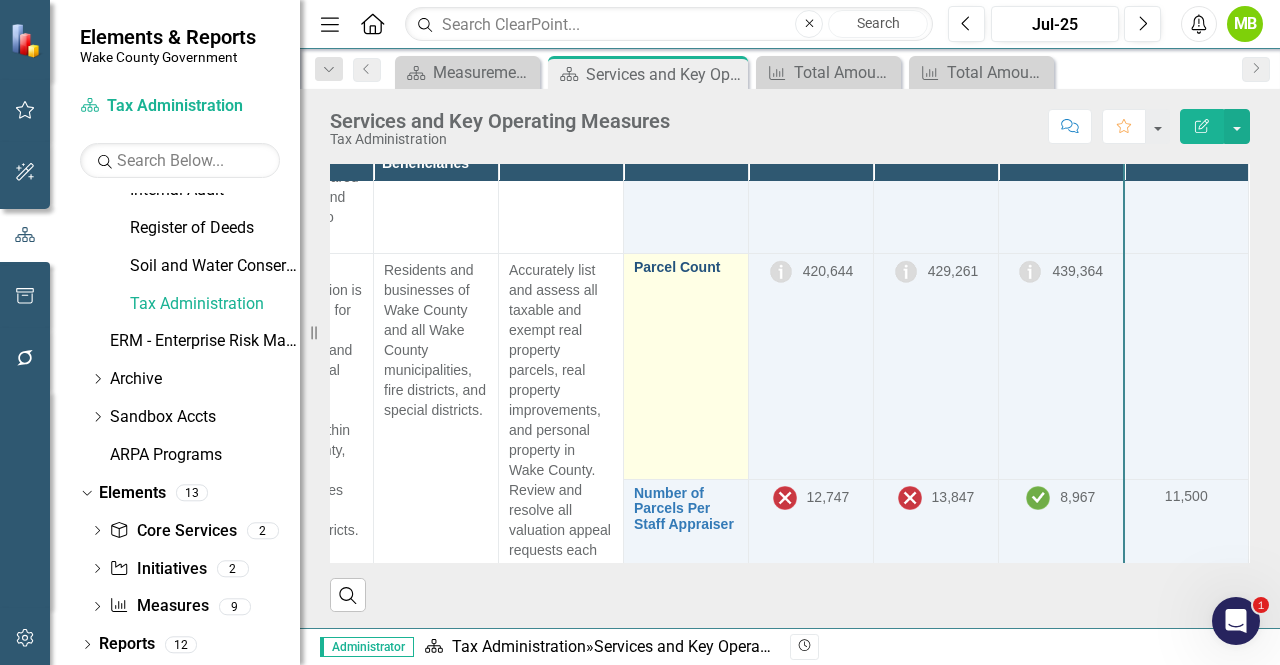 click on "Parcel Count" at bounding box center (686, 267) 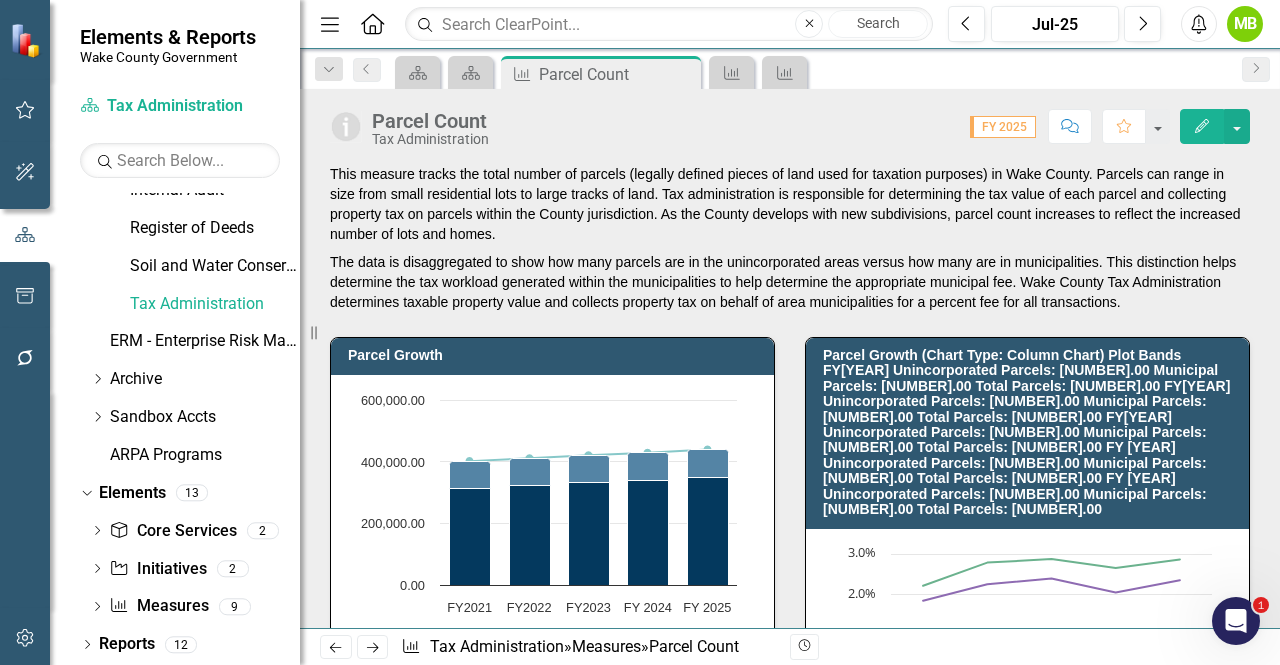 click on "Parcel Growth Chart Combination chart with 3 data series. Parcel Growth (Chart Type: Column Chart)
Plot Bands
FY2021
Unincorporated Parcels: 88,199.00	Municipal Parcels: 313,559.00	Total Parcels: 401,758.00
FY2022
Unincorporated Parcels: 88,502.00	Municipal Parcels: 322,302.00	Total Parcels: 410,804.00
FY2023
Unincorporated Parcels: 89,074.00	Municipal Parcels: 331,570.00	Total Parcels: 420,644.00
FY 2024
Unincorporated Parcels: 88,899.00	Municipal Parcels: 340,362.00	Total Parcels: 429,261.00
FY 2025
Unincorporated Parcels: 89,248.00	Municipal Parcels: 350,116.00	Total Parcels: 439,364.00 The chart has 1 X axis displaying categories.  The chart has 1 Y axis displaying values. Data ranges from 313559 to 439364. Created with Highcharts 11.4.8 Chart context menu Unincorporated Parcels Municipal Parcels Total Parcels FY2021 FY2022 FY2023 FY 2024 FY 2025 0.00 200,000.00 400,000.00 600,000.00 End of interactive chart." at bounding box center [552, 511] 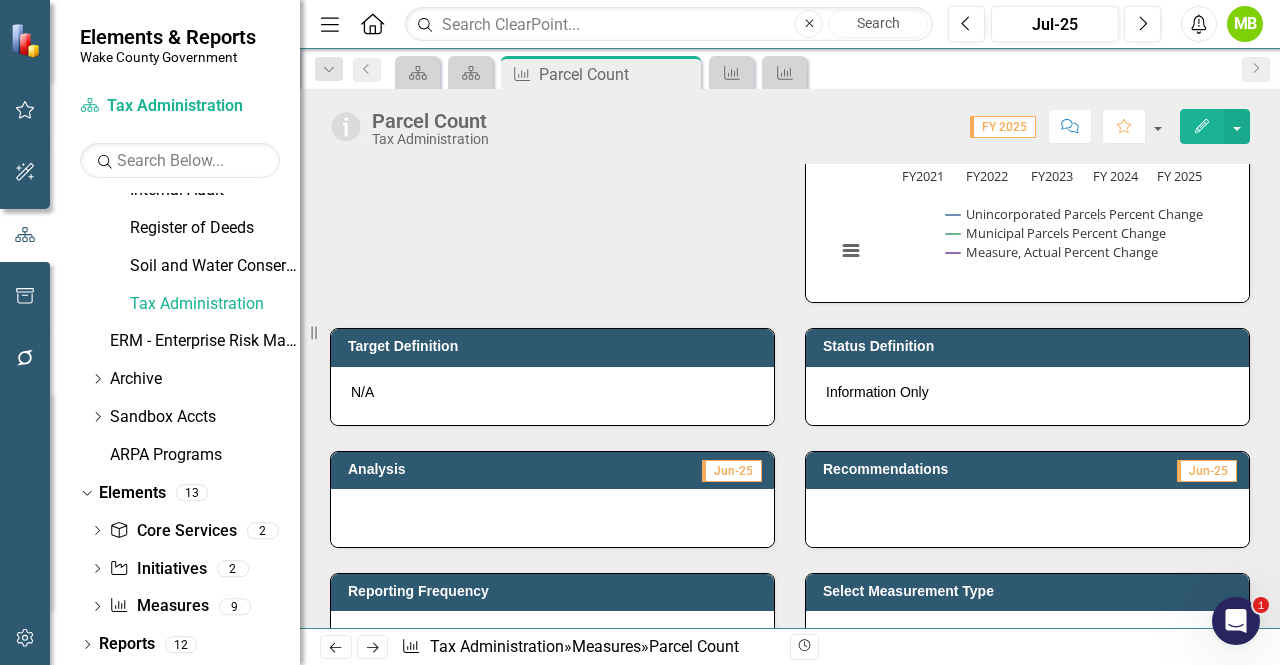 scroll, scrollTop: 560, scrollLeft: 0, axis: vertical 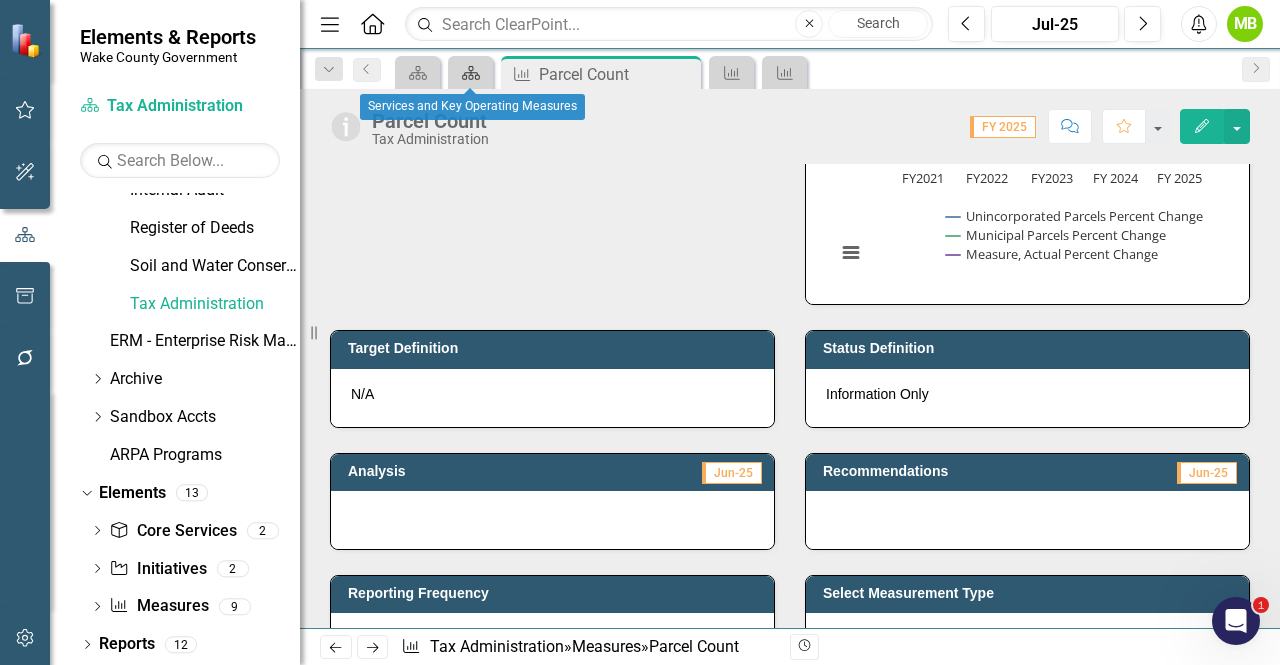 click on "Scorecard" 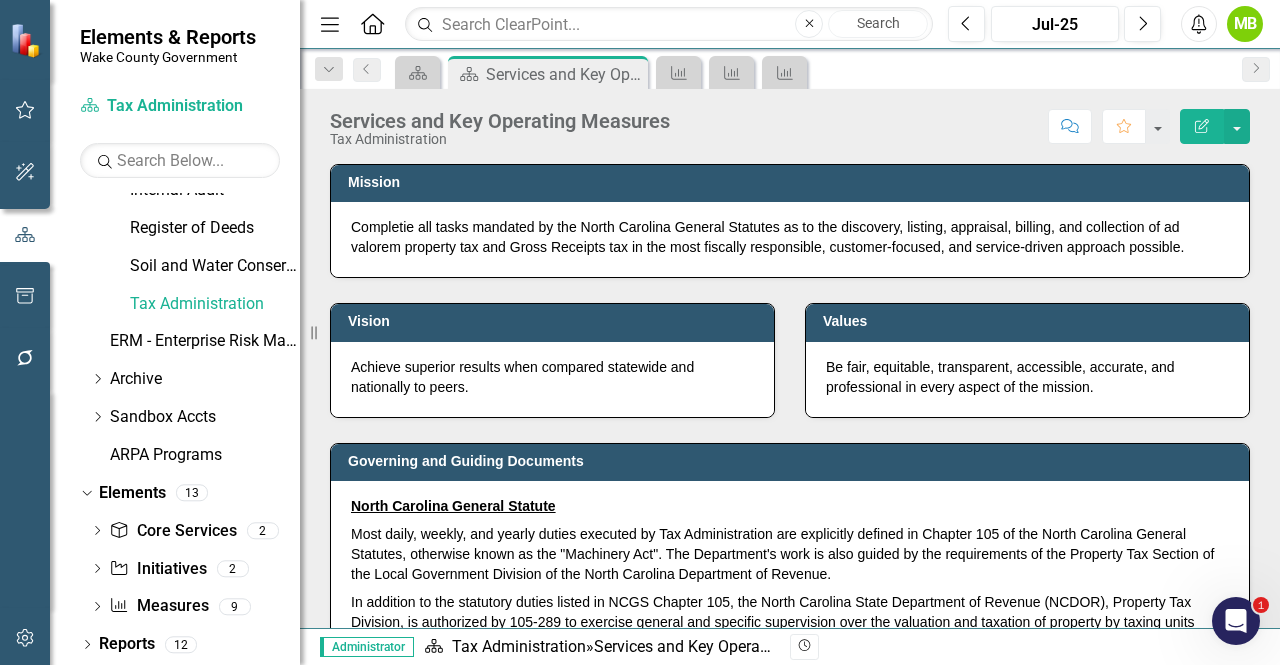 click on "Most daily, weekly, and yearly duties executed by Tax Administration are explicitly defined in Chapter 105 of the North Carolina General Statutes, otherwise known as the "Machinery Act". The Department's work is also guided by the requirements of the Property Tax Section of the Local Government Division of the North Carolina Department of Revenue." at bounding box center (790, 554) 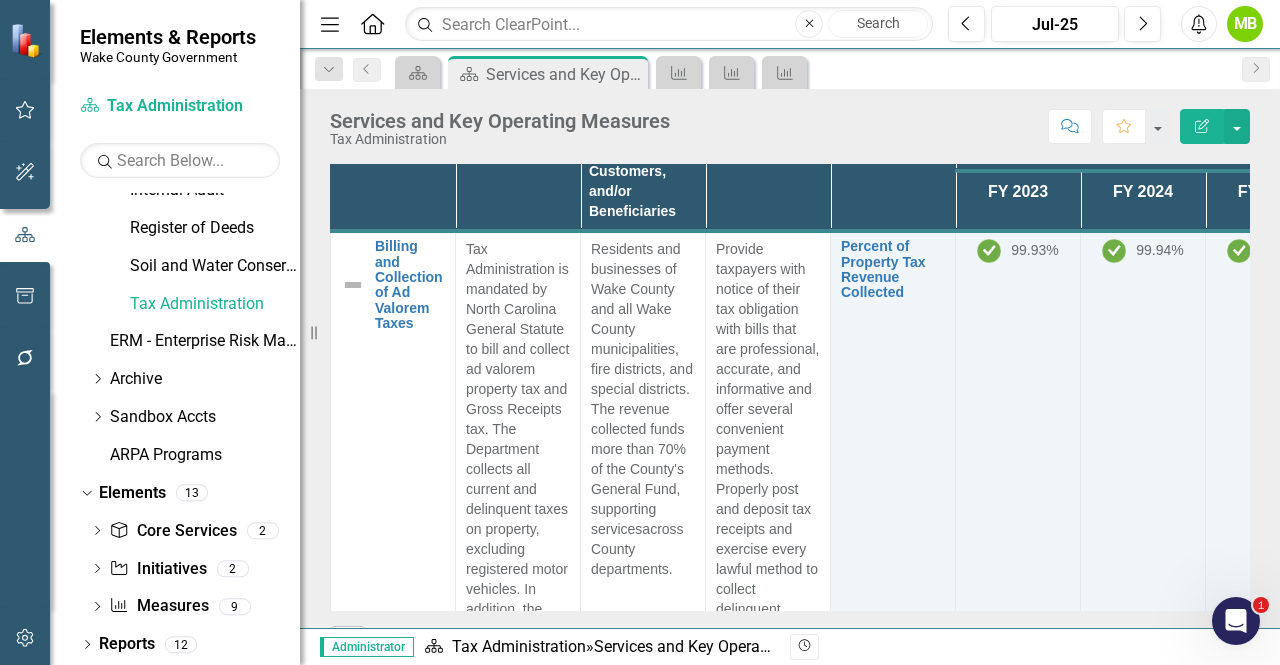 scroll, scrollTop: 946, scrollLeft: 0, axis: vertical 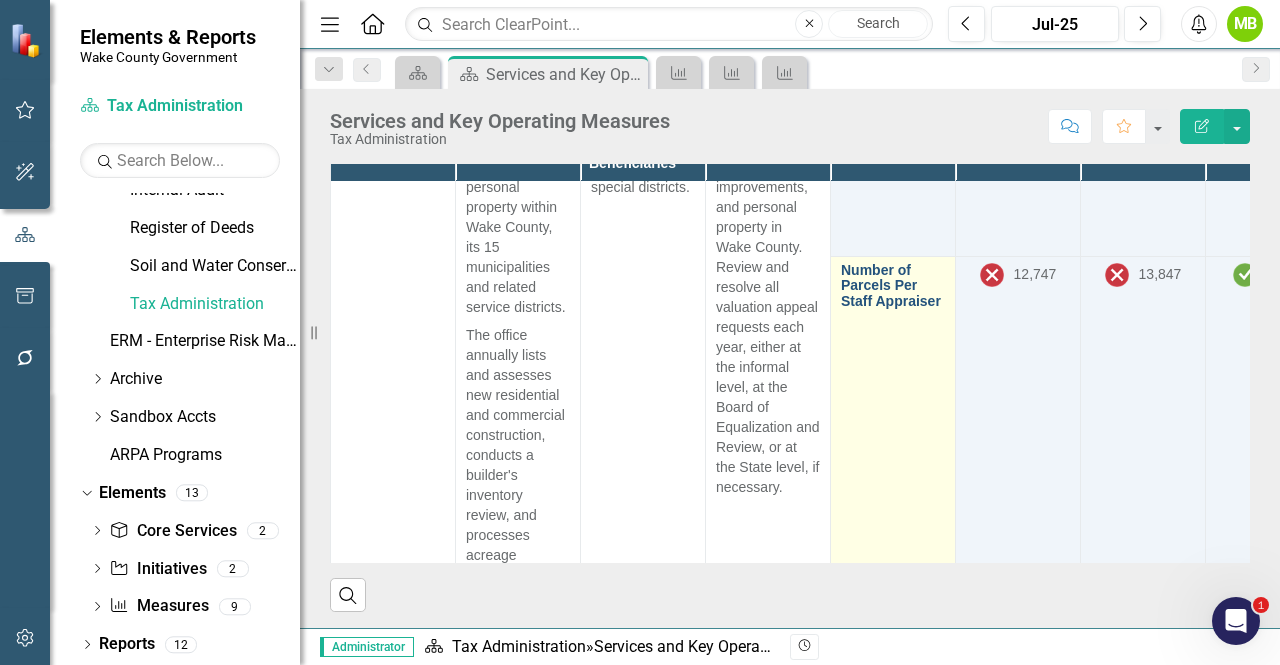 click on "Number of Parcels Per Staff Appraiser" at bounding box center [893, 286] 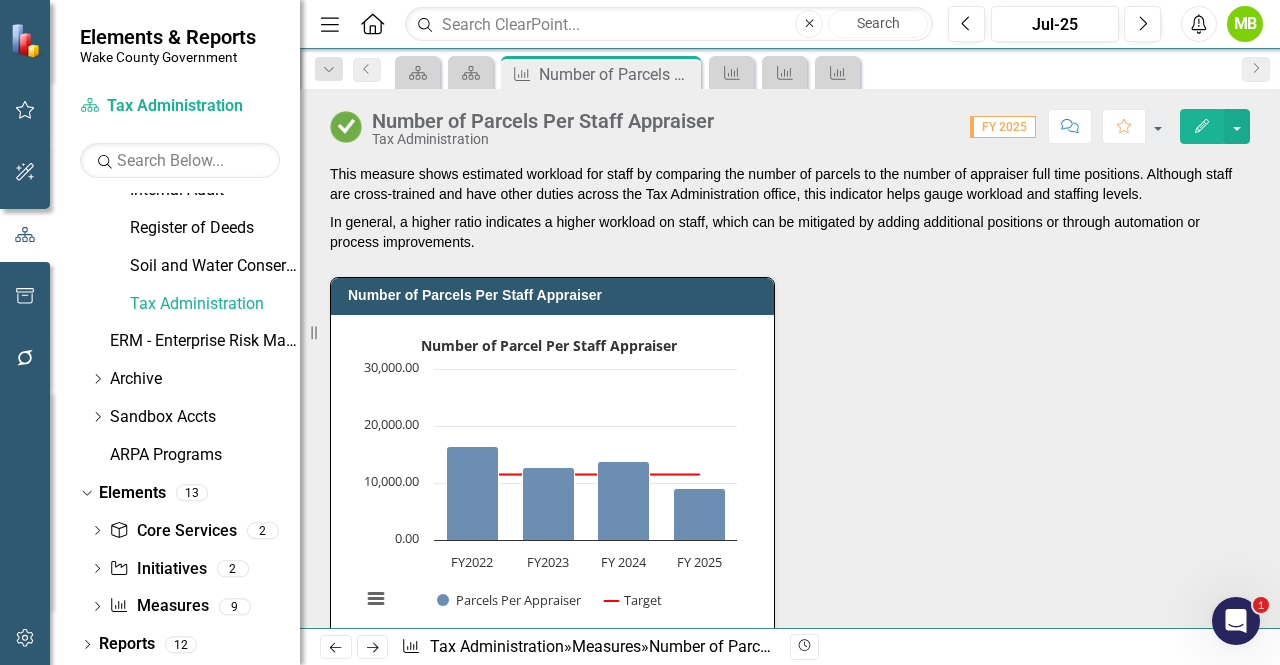 click on "Number of Parcels Per Staff Appraiser Number of Parcel Per Staff Appraiser Combination chart with 2 data series. Number of Parcels Per Staff Appraiser (Chart Type: Column with Target Line)
Plot Bands
FY2022
Parcels Per Appraiser: 16,432.16	Target: 11,500
FY2023
Parcels Per Appraiser: 12,746.79	Target: 11,500
FY 2024
Parcels Per Appraiser: 13,847.13	Target: 11,500
FY 2025
Parcels Per Appraiser: 8,966.61	Target: 11,500 The chart has 1 X axis displaying categories.  The chart has 1 Y axis displaying values. Data ranges from 8966.6122449 to 16432.16. Created with Highcharts 11.4.8 Chart context menu Number of Parcel Per Staff Appraiser Parcels Per Appraiser Target FY2022 FY2023 FY 2024 FY 2025 0.00 10,000.00 20,000.00 30,000.00 End of interactive chart." at bounding box center (790, 451) 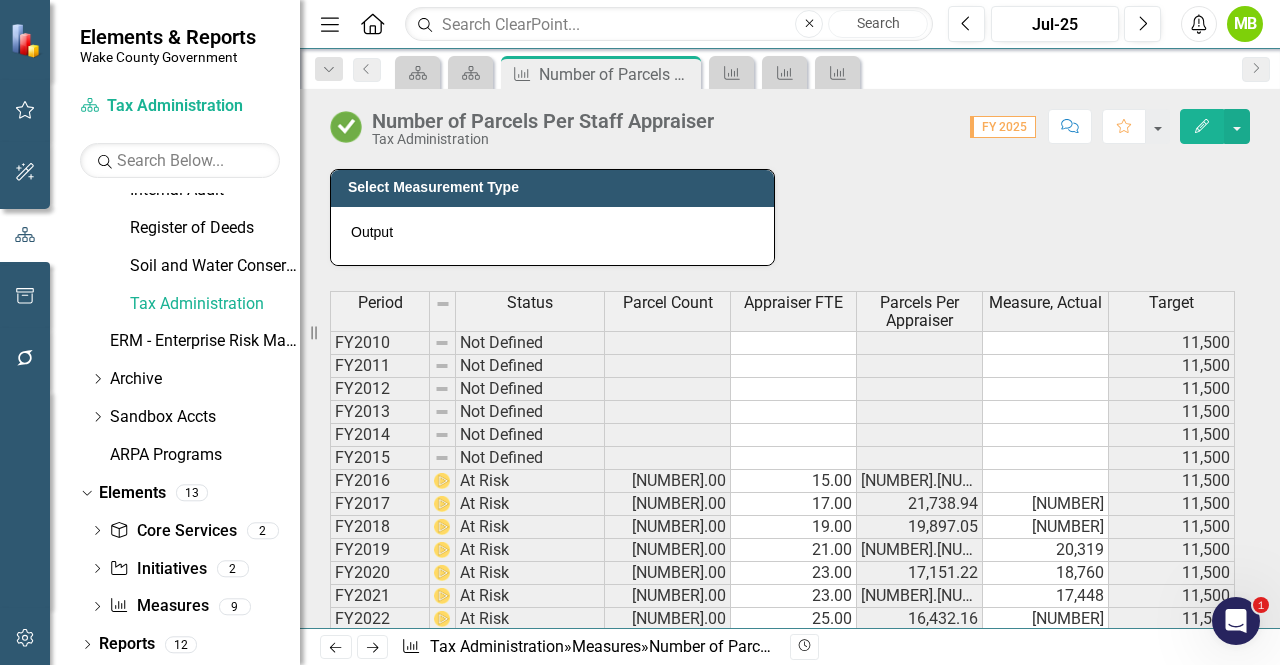 scroll, scrollTop: 960, scrollLeft: 0, axis: vertical 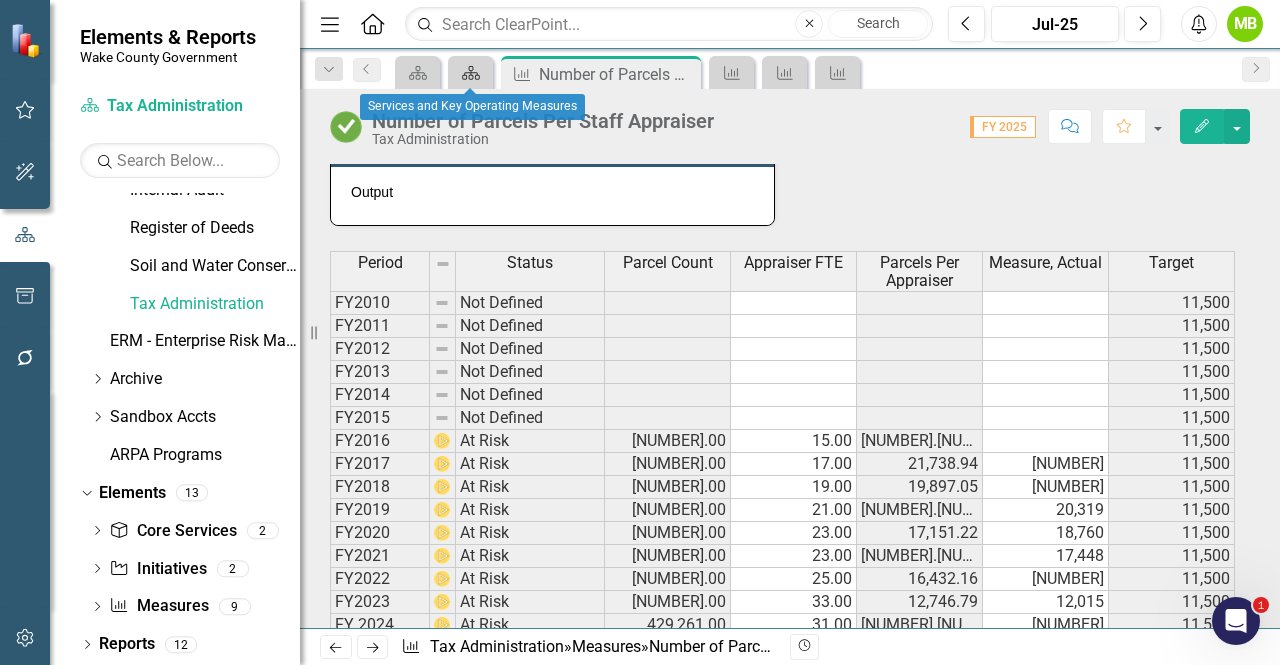 click on "Scorecard" 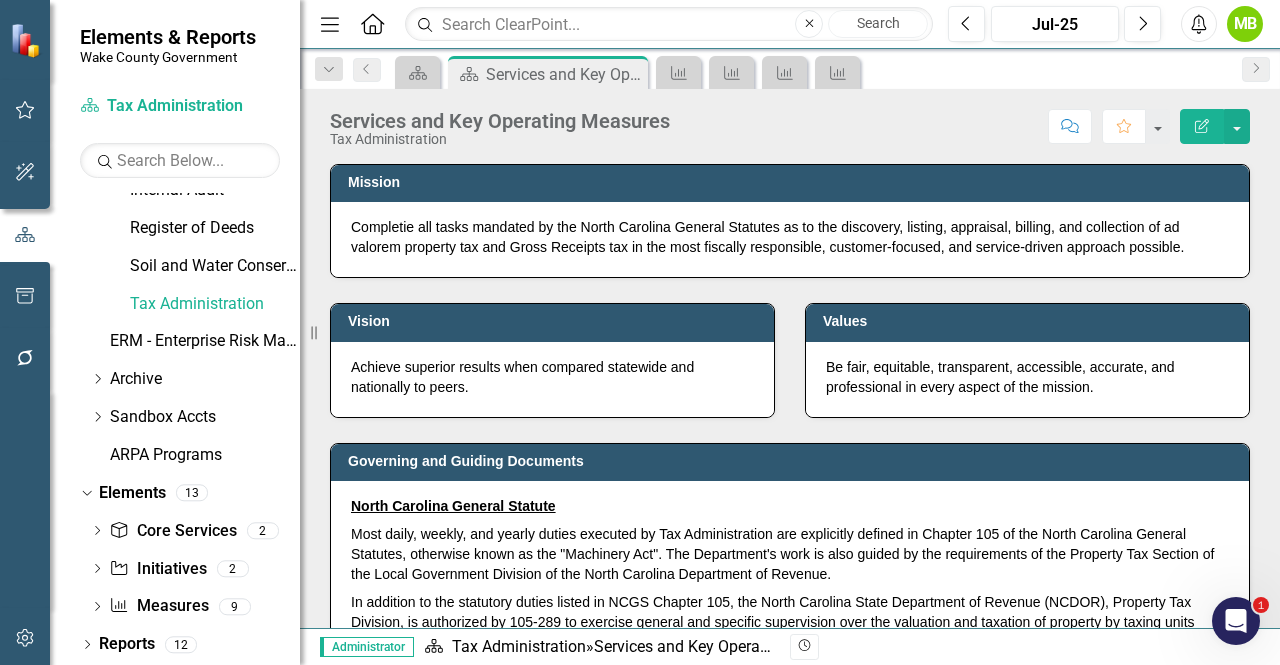 click on "North Carolina General Statute" at bounding box center (790, 508) 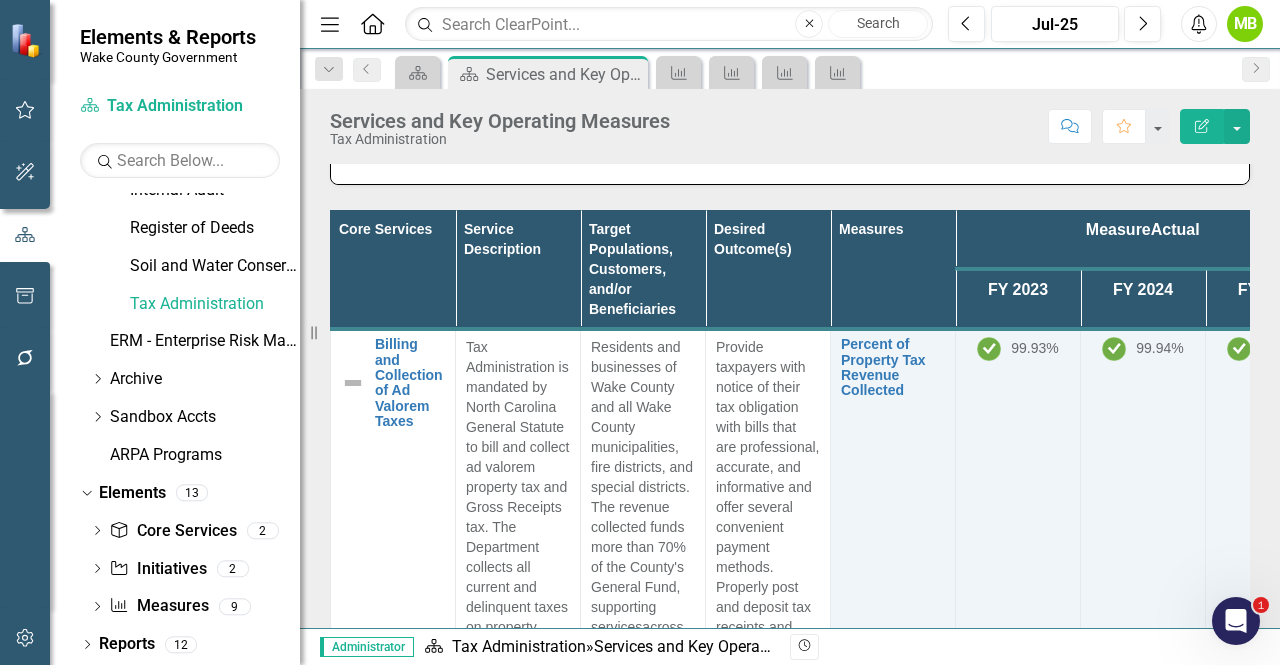scroll, scrollTop: 946, scrollLeft: 0, axis: vertical 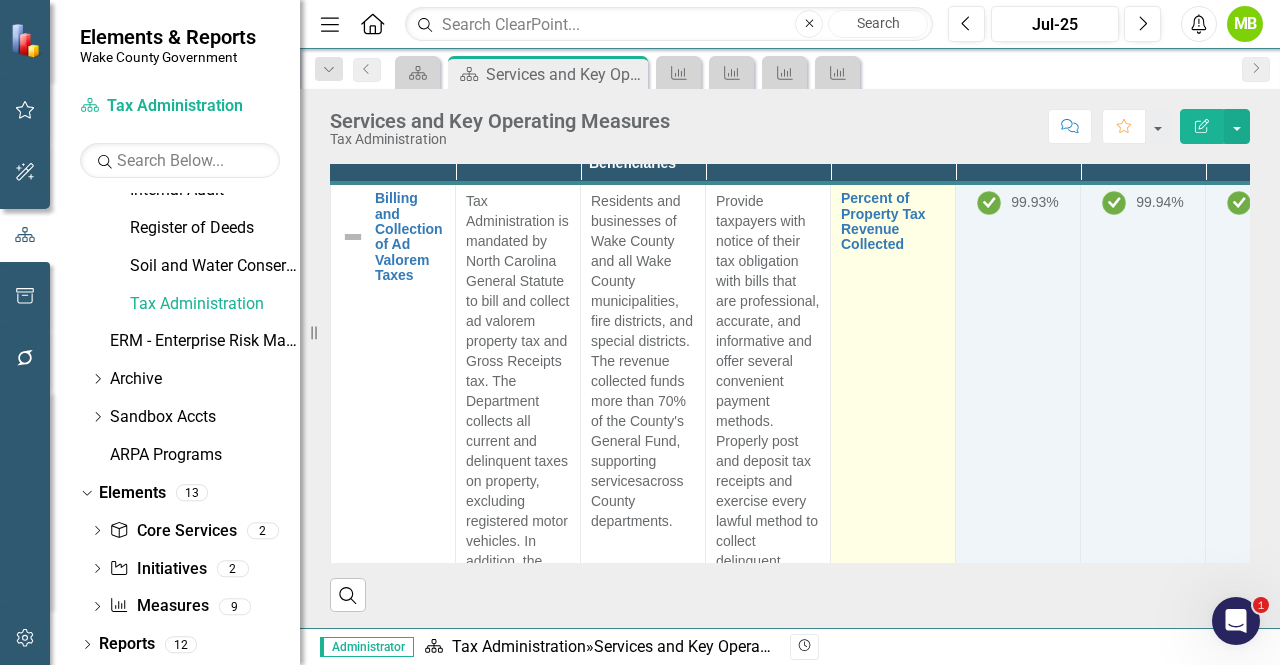 click on "Percent of Property Tax Revenue Collected Link Map View Link Map Edit Edit Measure Link Open Element" at bounding box center (893, 449) 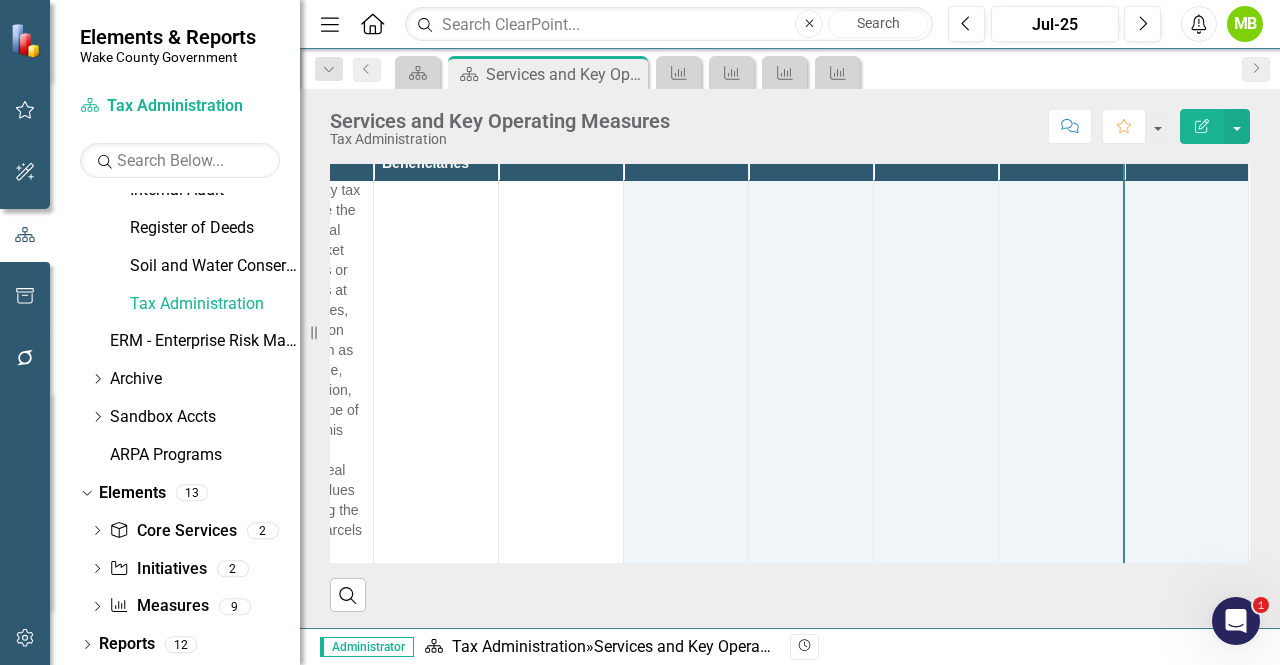 scroll, scrollTop: 3360, scrollLeft: 236, axis: both 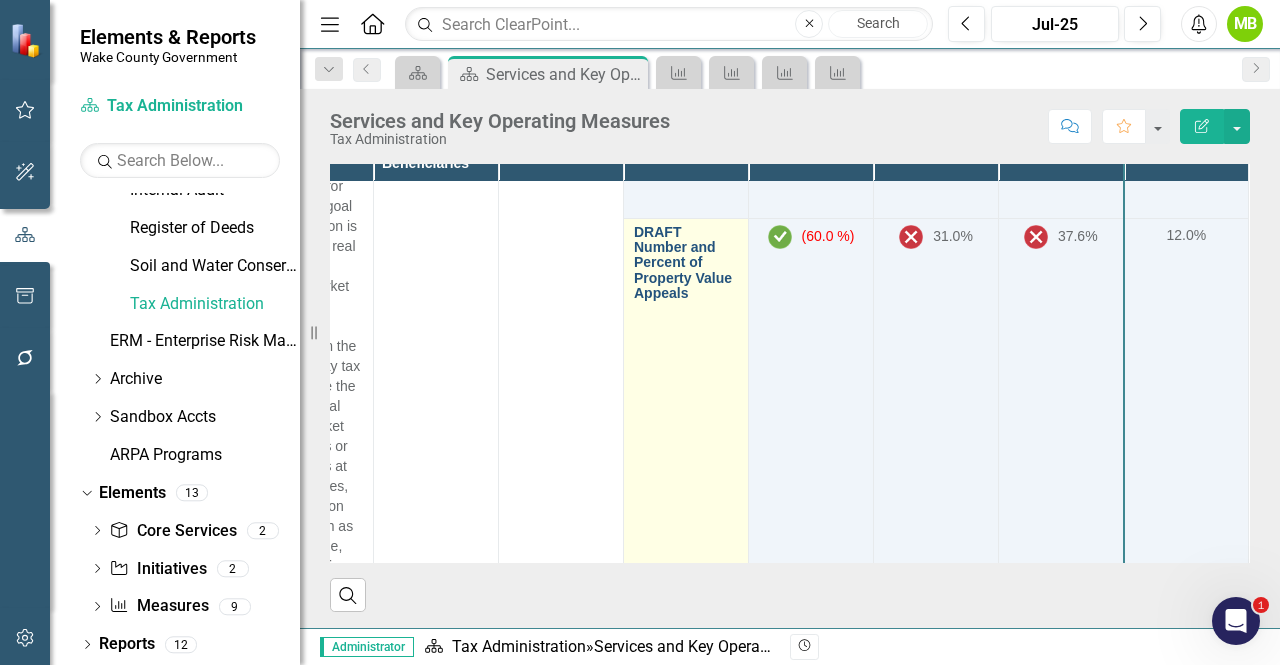 click on "DRAFT Number and Percent of Property Value Appeals" at bounding box center [686, 263] 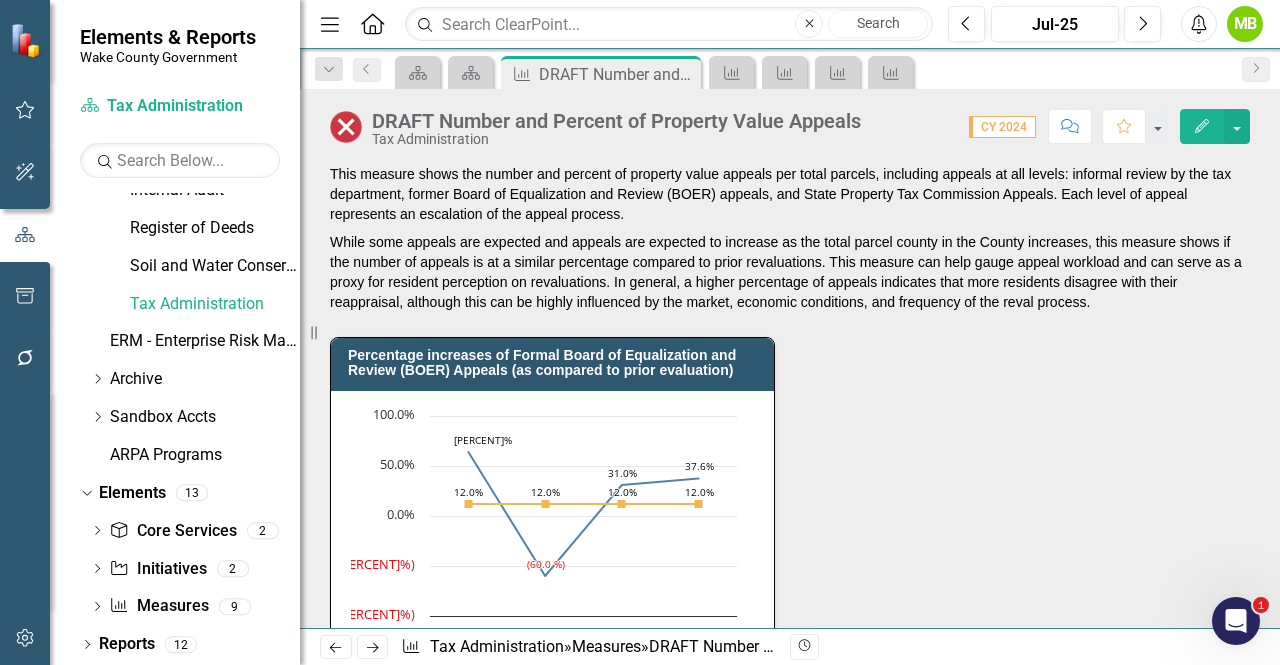 click on "Percentage increases of Formal Board of Equalization and Review (BOER) Appeals (as compared to prior evaluation) Chart Line chart with 2 lines. Percentage increases of Formal Board of Equalization and Review (BOER) Appeals (as compared to prior evaluation) (Chart Type: Line)
Plot Bands
CY [YEAR]
Target: [PERCENT]%	Actual: [PERCENT]%
CY [YEAR]
Target: [PERCENT]%	Actual: ([PERCENT] %)
CY [YEAR]
Target: [PERCENT]%	Actual: [PERCENT]%
CY [YEAR]
Target: [PERCENT]%	Actual: [PERCENT]%
The chart has 1 X axis displaying categories.  The chart has 1 Y axis displaying values. Data ranges from [NUMBER] to [NUMBER]. Created with Highcharts 11.4.8 Chart context menu [PERCENT]% ​ [PERCENT]% [PERCENT]% ​ [PERCENT]% [PERCENT]% ​ [PERCENT]% [PERCENT]% ​ [PERCENT]% [PERCENT]% ​ [PERCENT]% ([PERCENT] %) ​ ([PERCENT] %) [PERCENT]% ​ [PERCENT]% [PERCENT]% ​ [PERCENT]% Target Actual CY [YEAR] CY [YEAR] CY [YEAR] CY [YEAR] ([PERCENT]%) ([PERCENT]%) [PERCENT]% [PERCENT]% [PERCENT]% End of interactive chart." at bounding box center (790, 519) 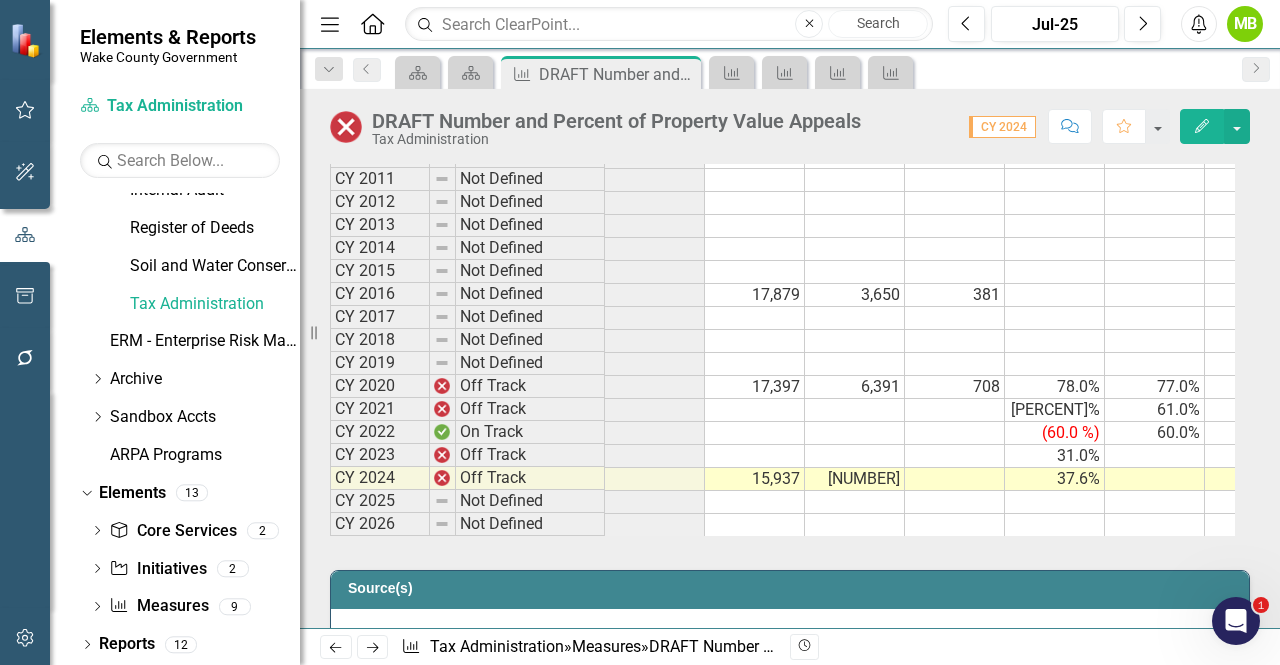 scroll, scrollTop: 1160, scrollLeft: 0, axis: vertical 